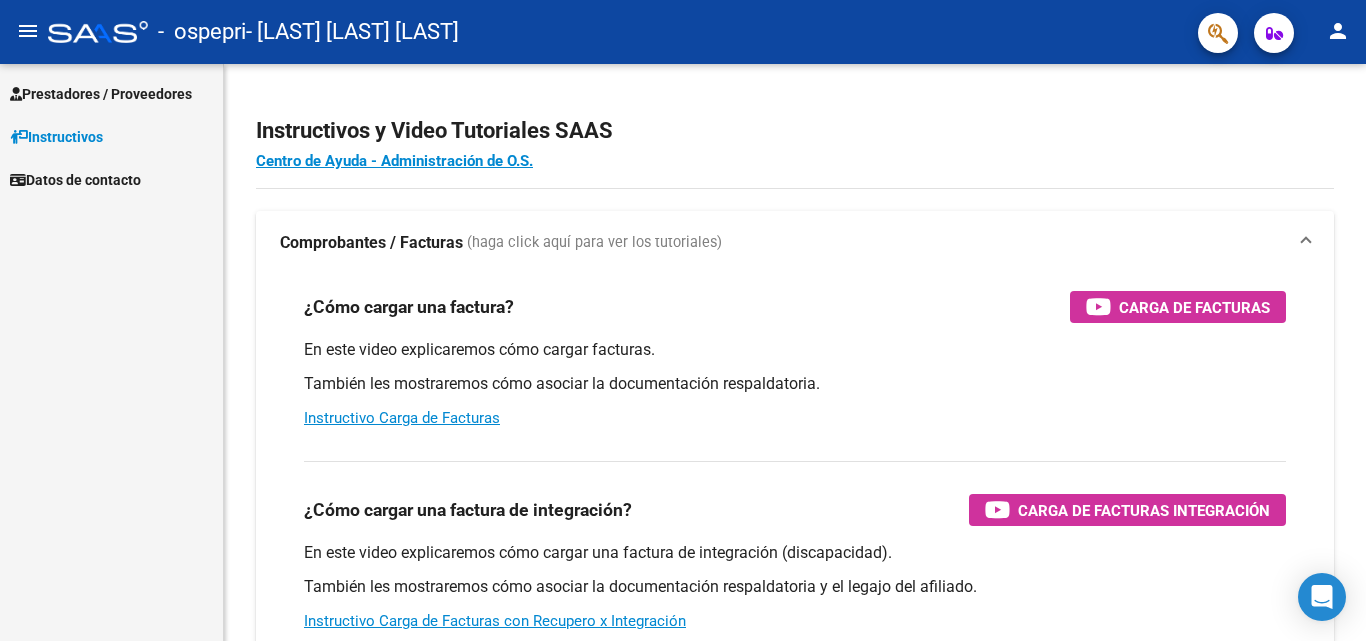 scroll, scrollTop: 0, scrollLeft: 0, axis: both 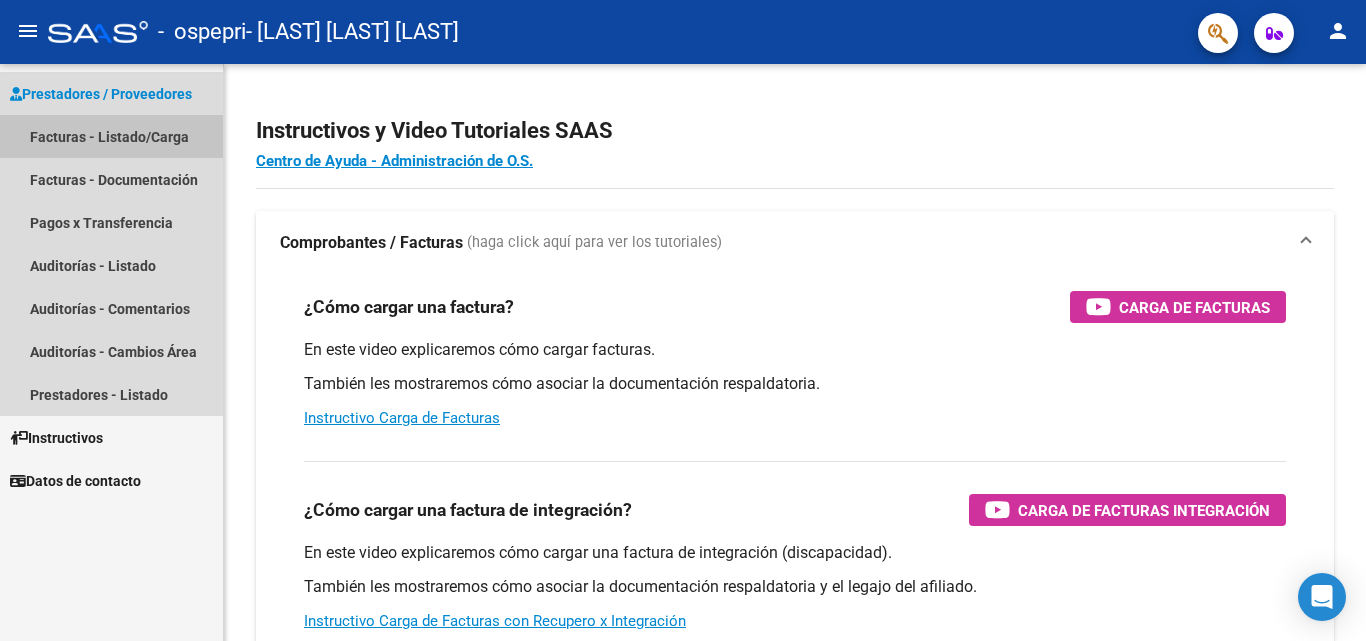 click on "Facturas - Listado/Carga" at bounding box center [111, 136] 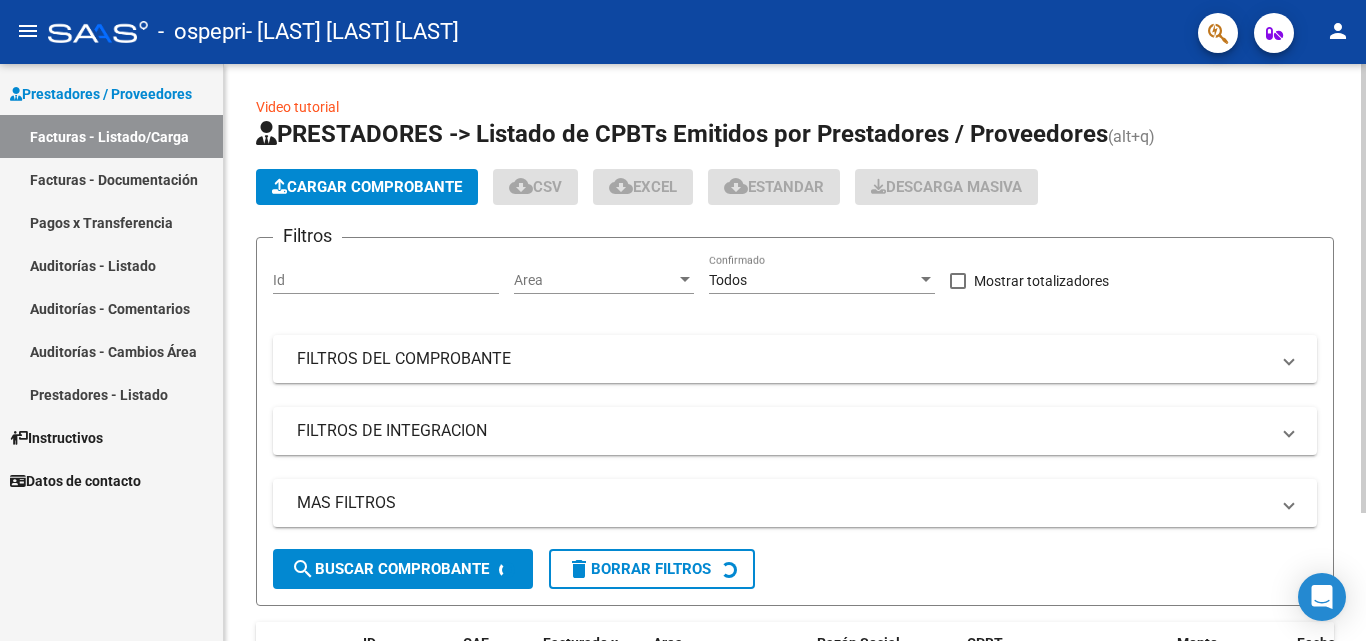 click on "Cargar Comprobante" 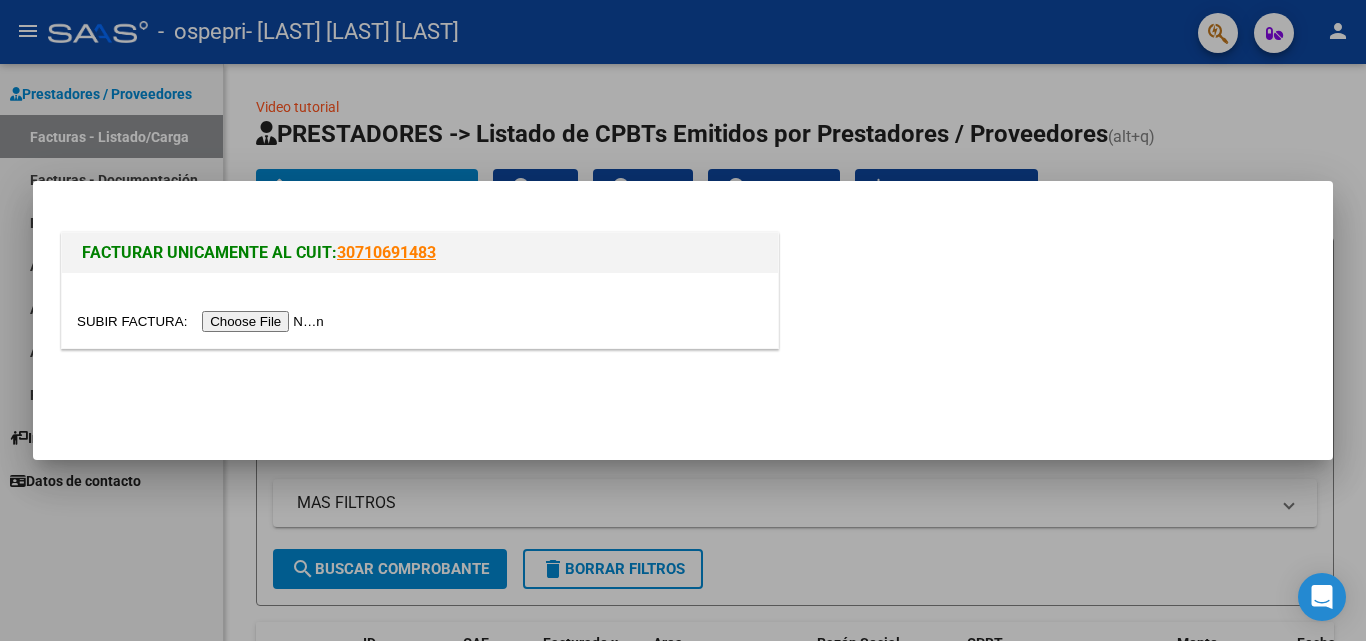 click at bounding box center [203, 321] 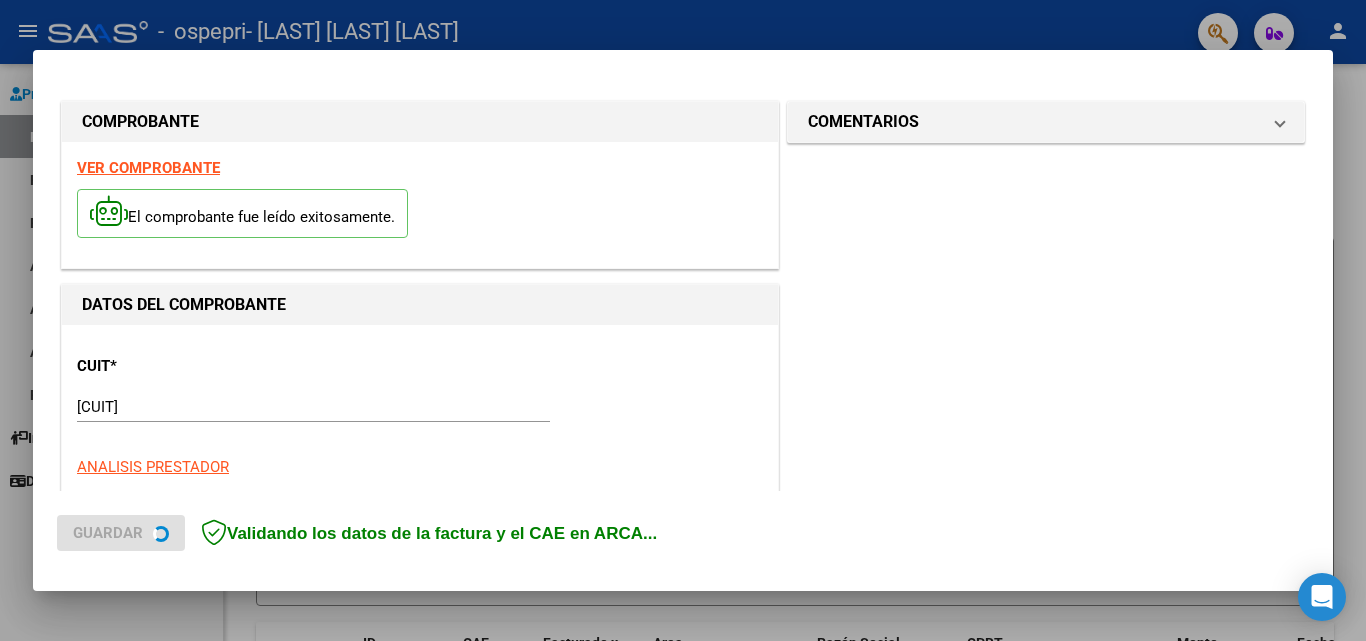 scroll, scrollTop: 600, scrollLeft: 0, axis: vertical 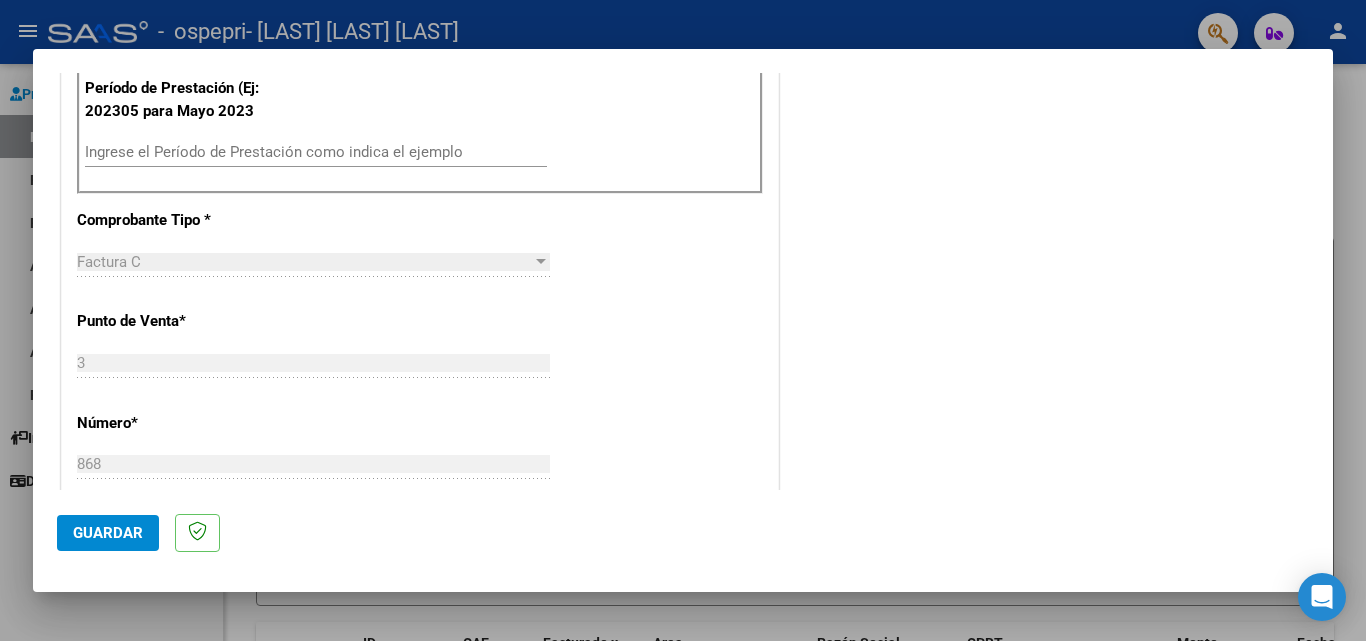 drag, startPoint x: 196, startPoint y: 165, endPoint x: 215, endPoint y: 153, distance: 22.472204 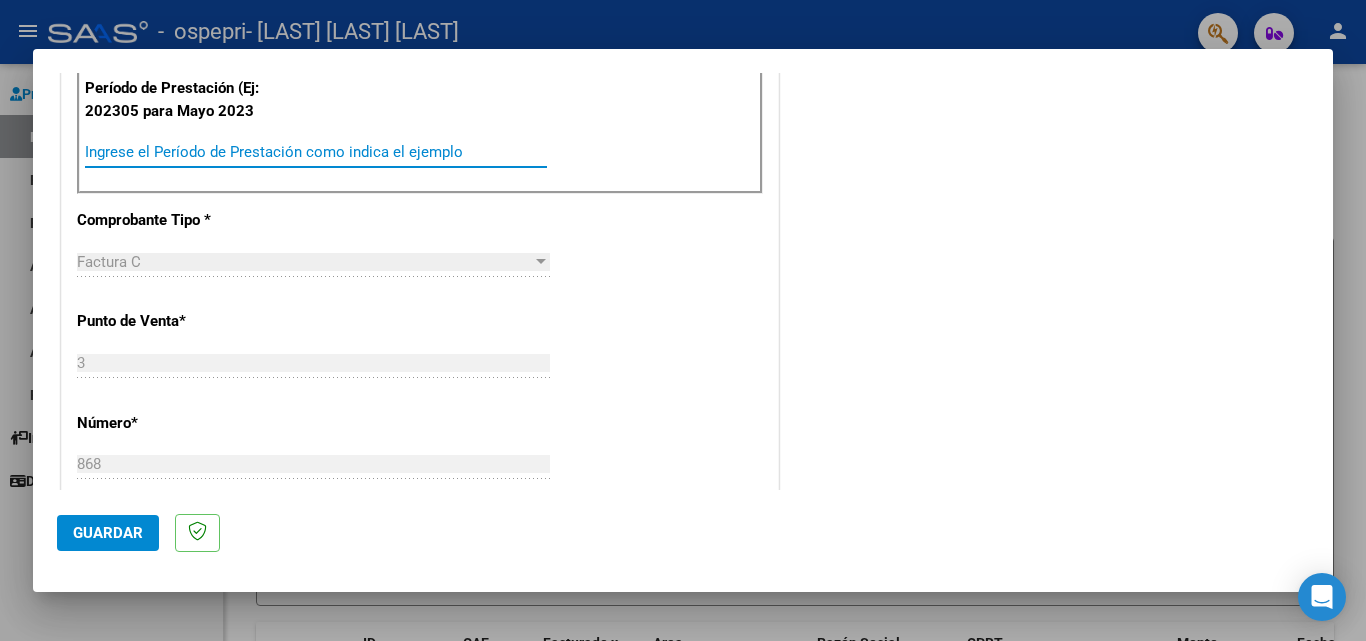 click on "Ingrese el Período de Prestación como indica el ejemplo" at bounding box center (316, 152) 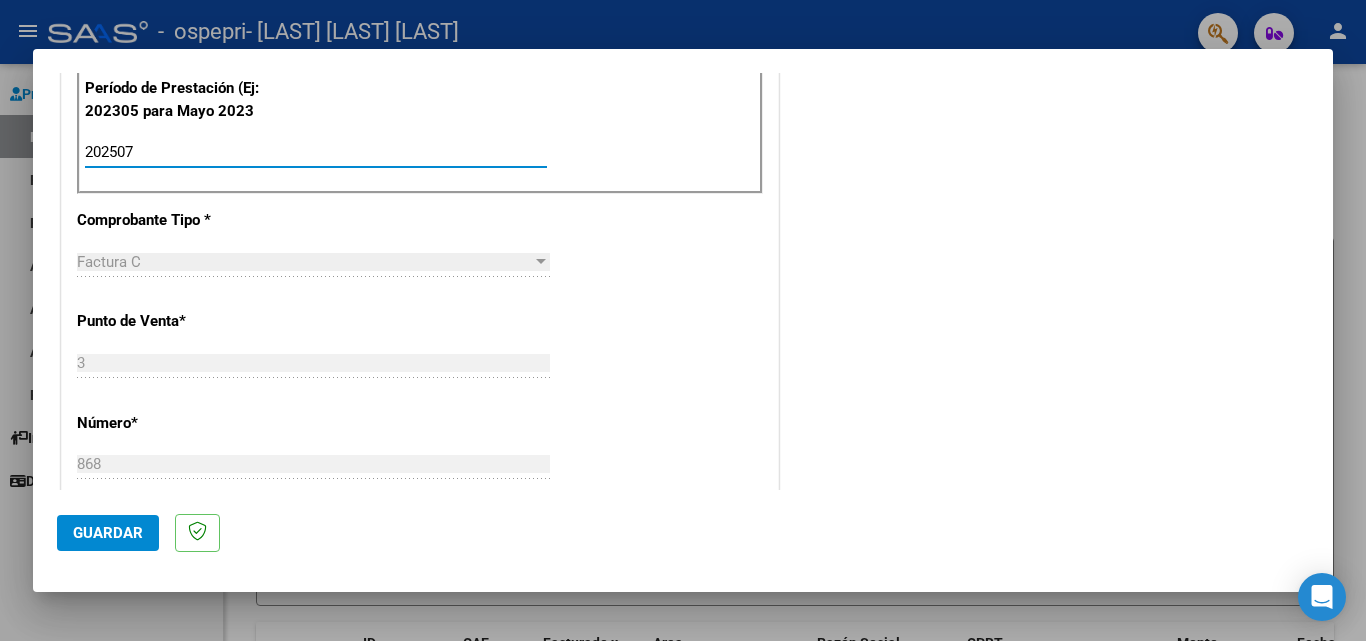 type on "202507" 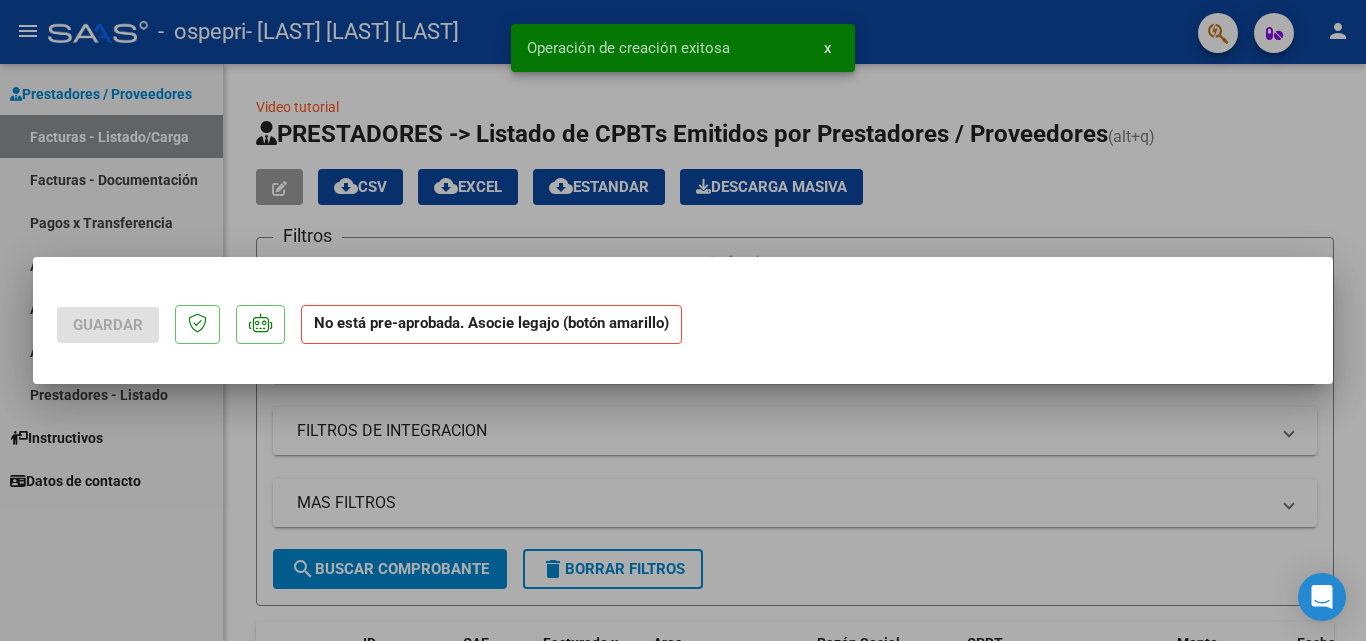 scroll, scrollTop: 0, scrollLeft: 0, axis: both 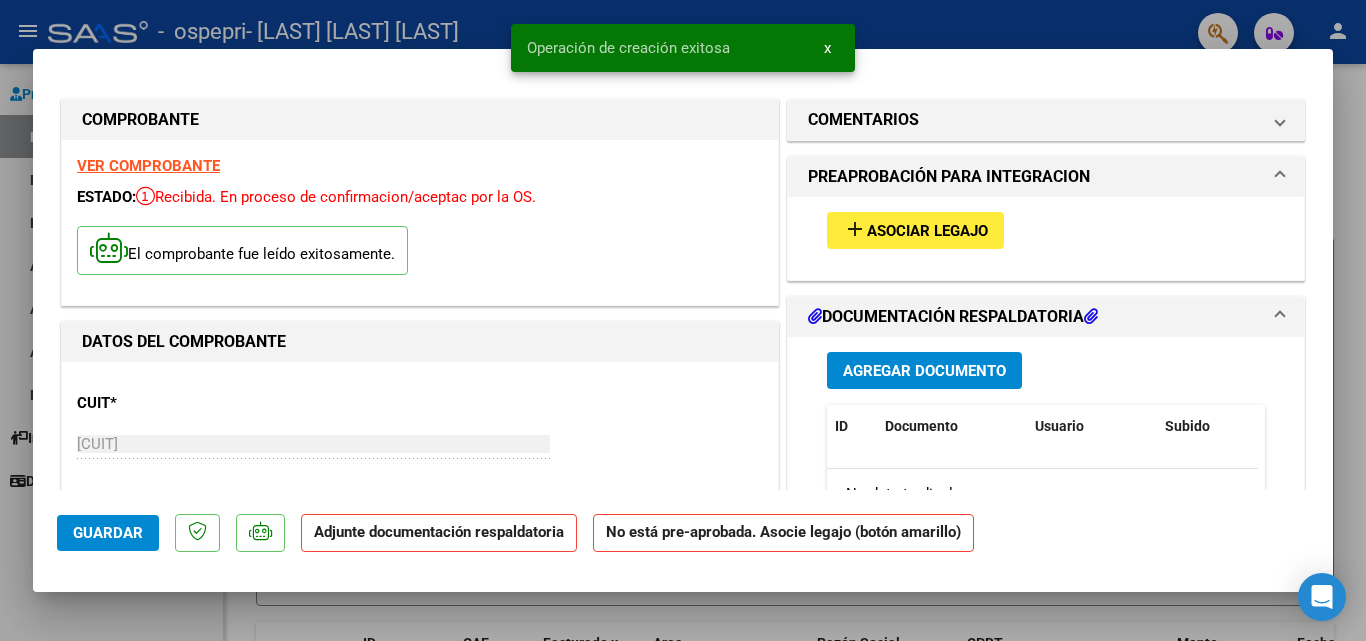 click on "add Asociar Legajo" at bounding box center [915, 230] 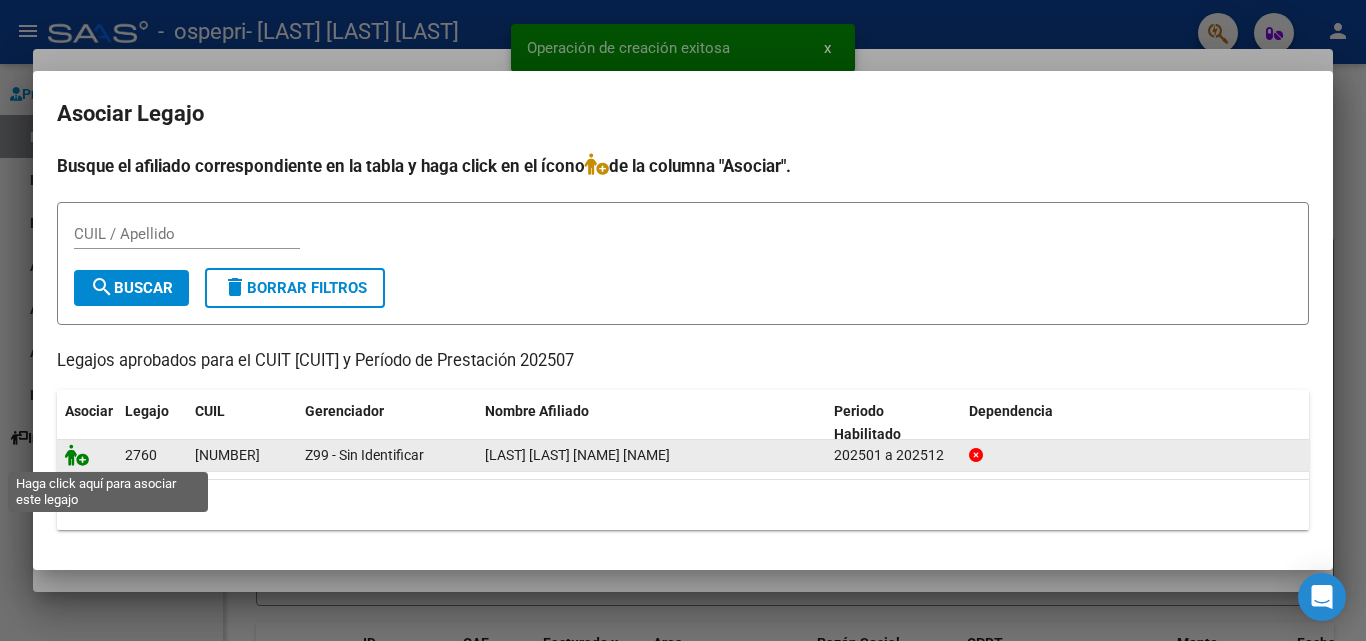 click 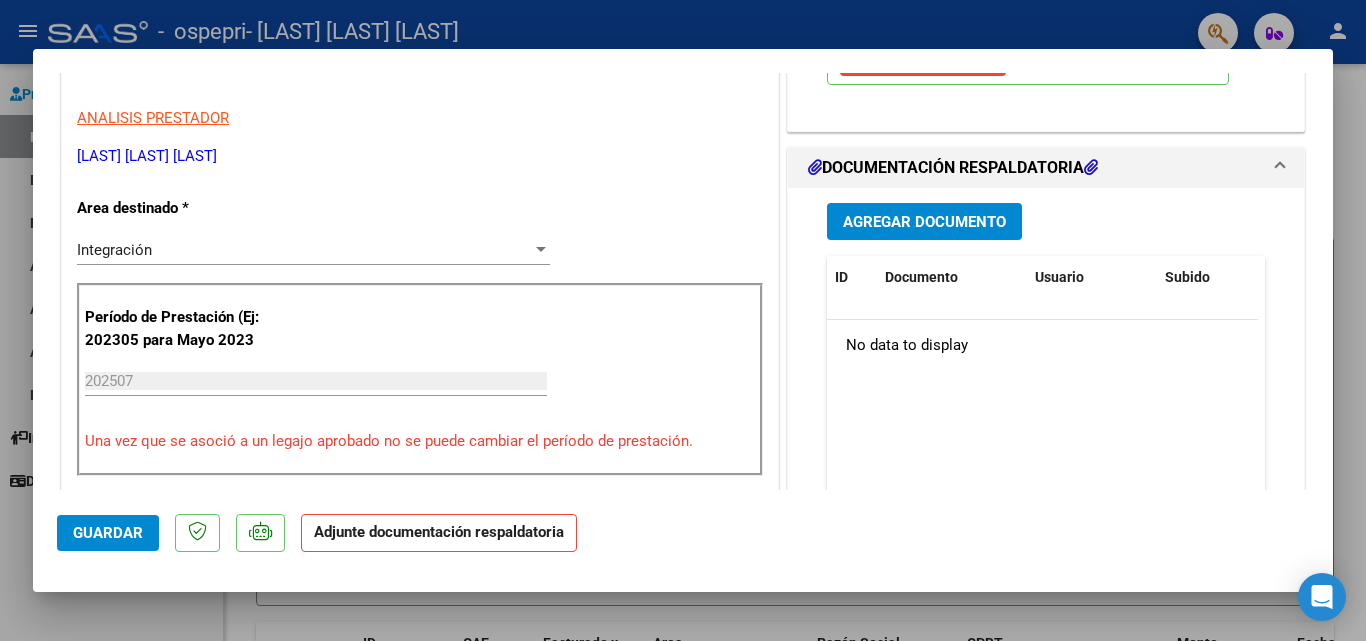 scroll, scrollTop: 400, scrollLeft: 0, axis: vertical 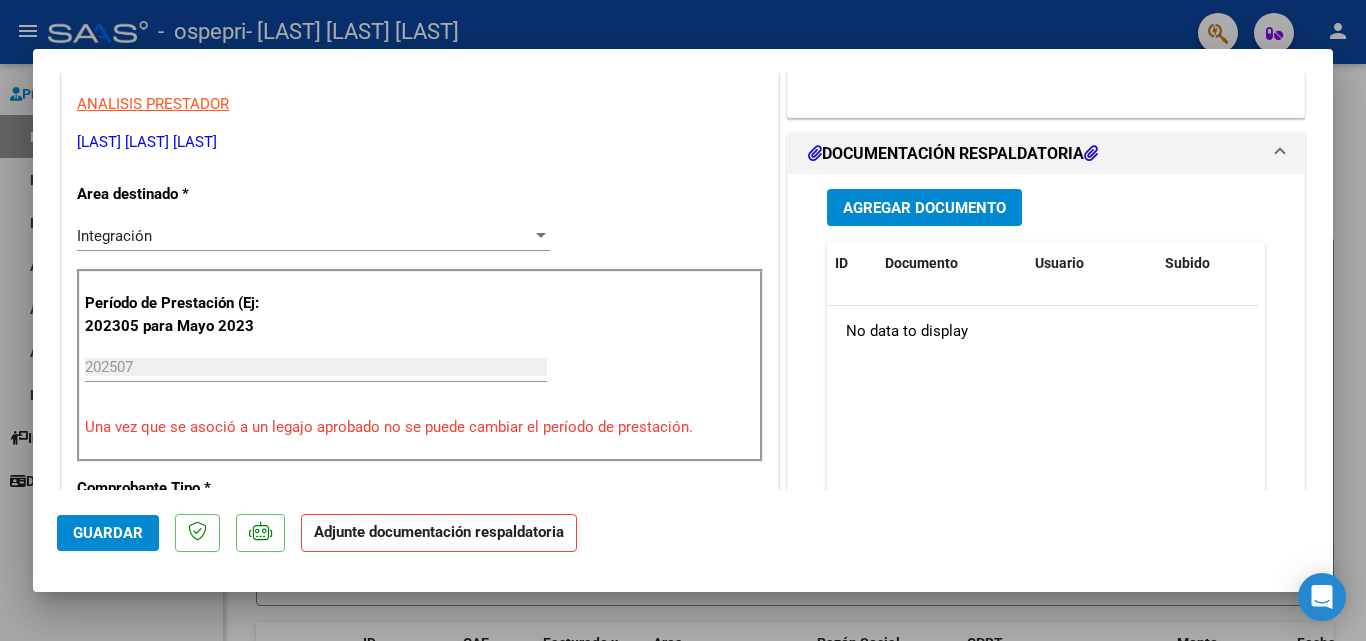 click on "Agregar Documento" at bounding box center (924, 208) 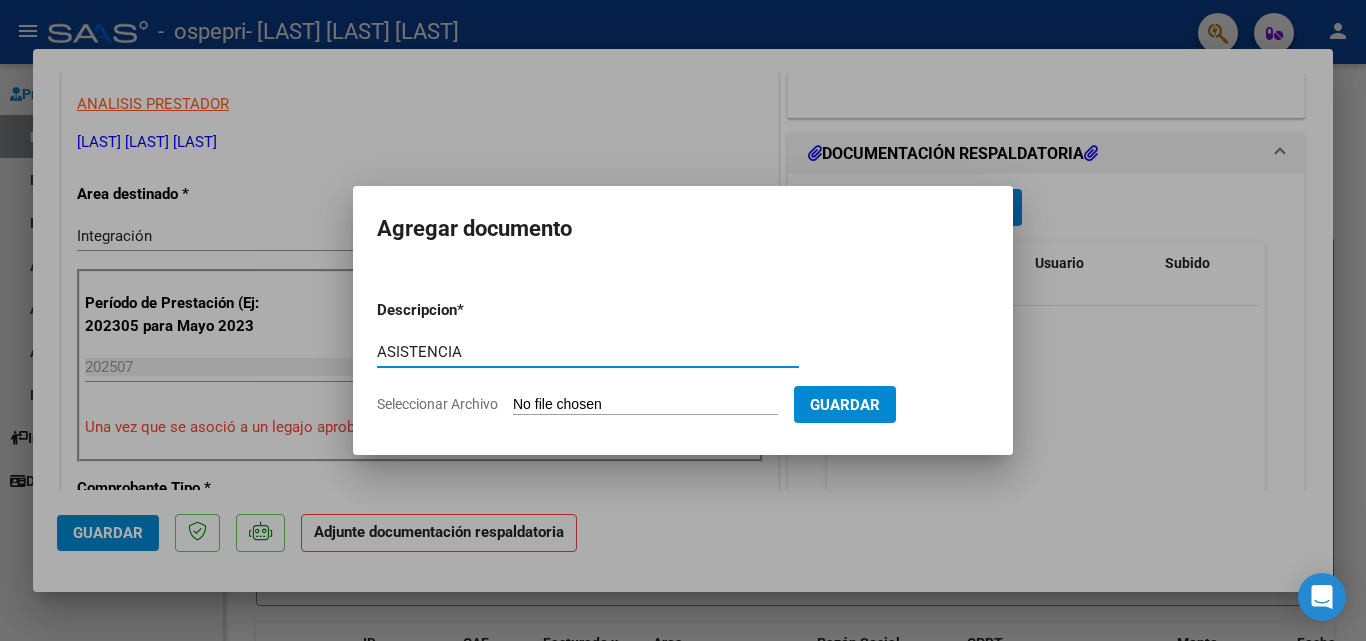 type on "ASISTENCIA" 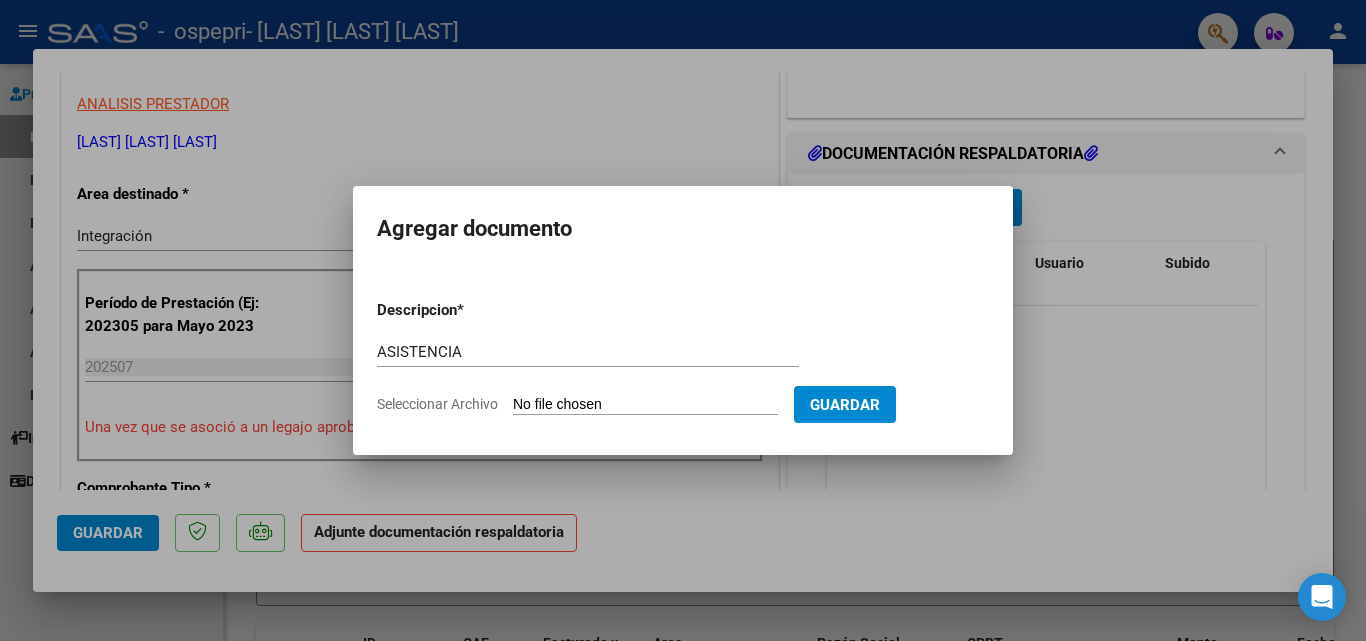 type on "C:\fakepath\Candia Matías ps julio.pdf" 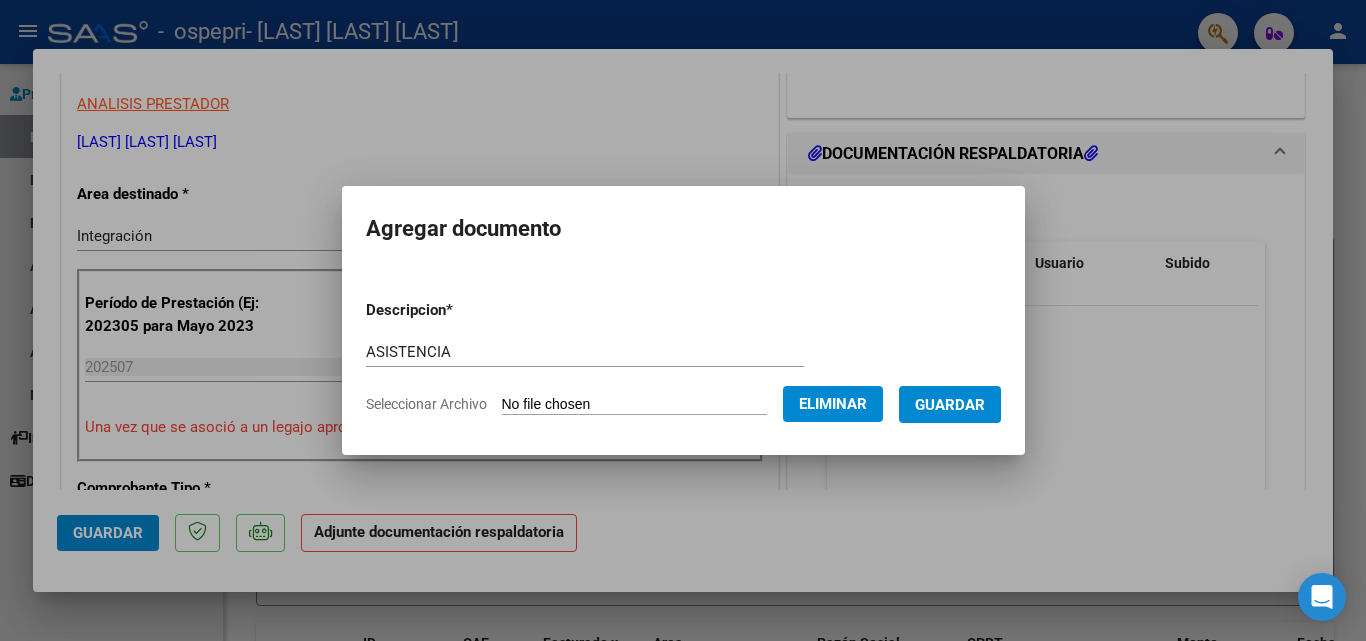 click on "Guardar" at bounding box center [950, 405] 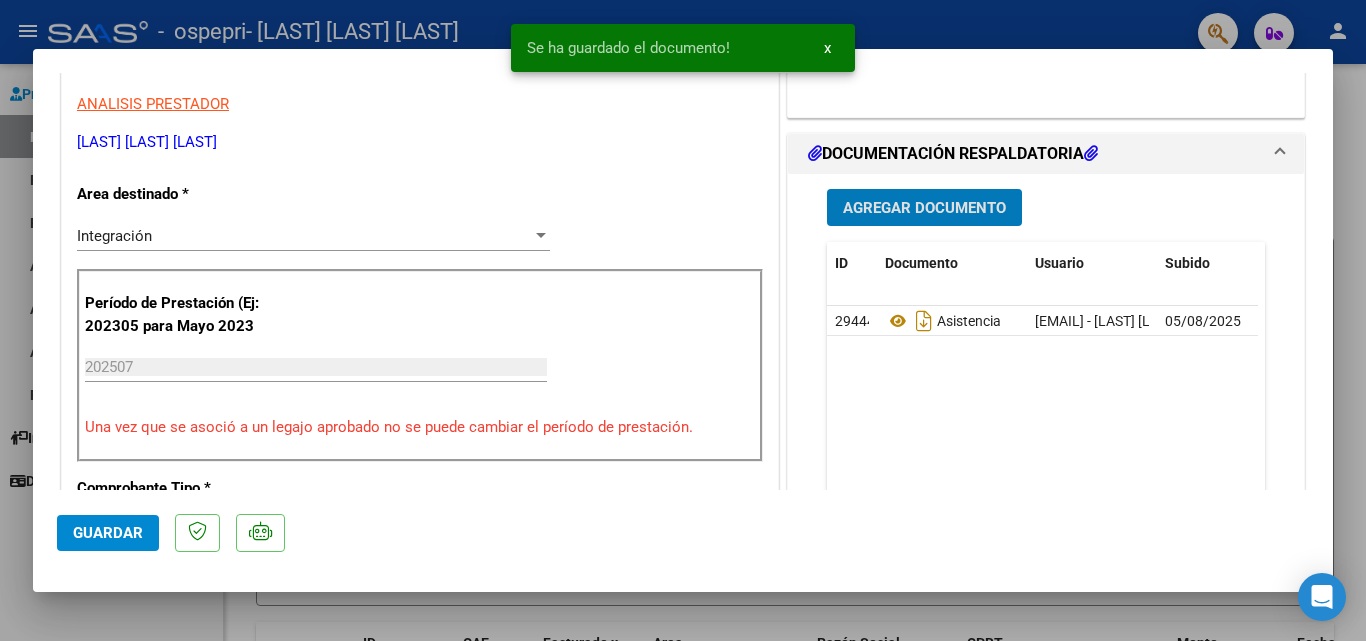 click on "Guardar" 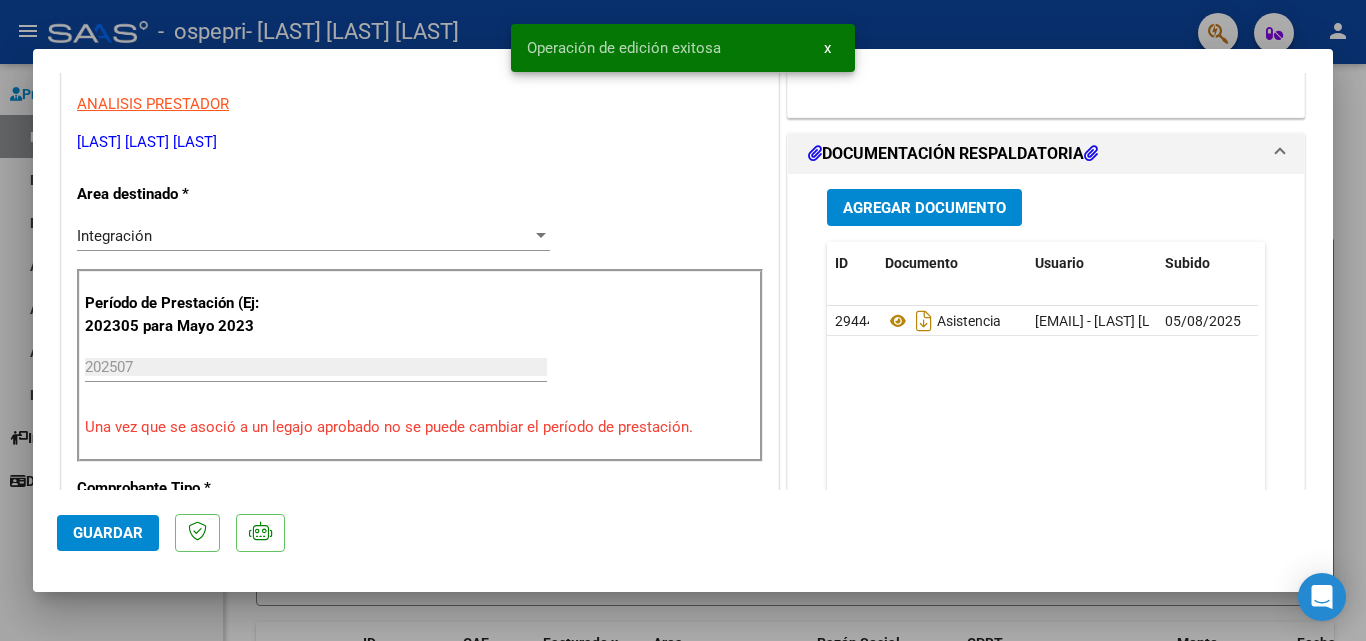 click at bounding box center (683, 320) 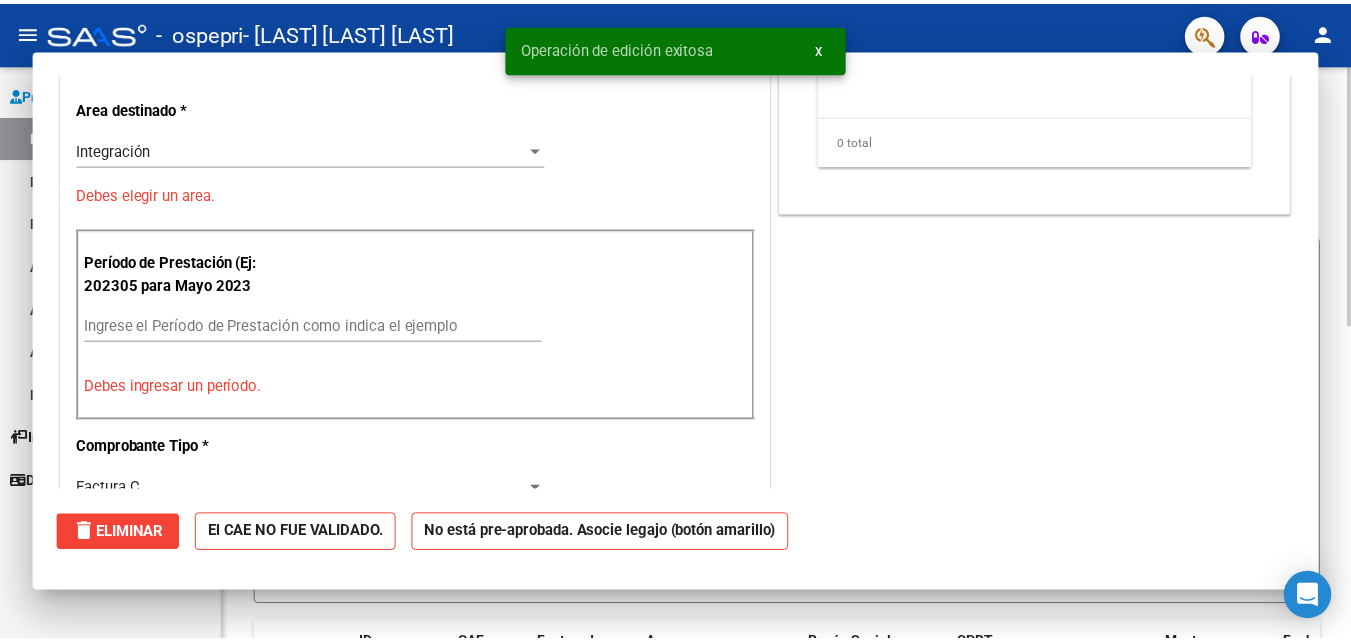 scroll, scrollTop: 0, scrollLeft: 0, axis: both 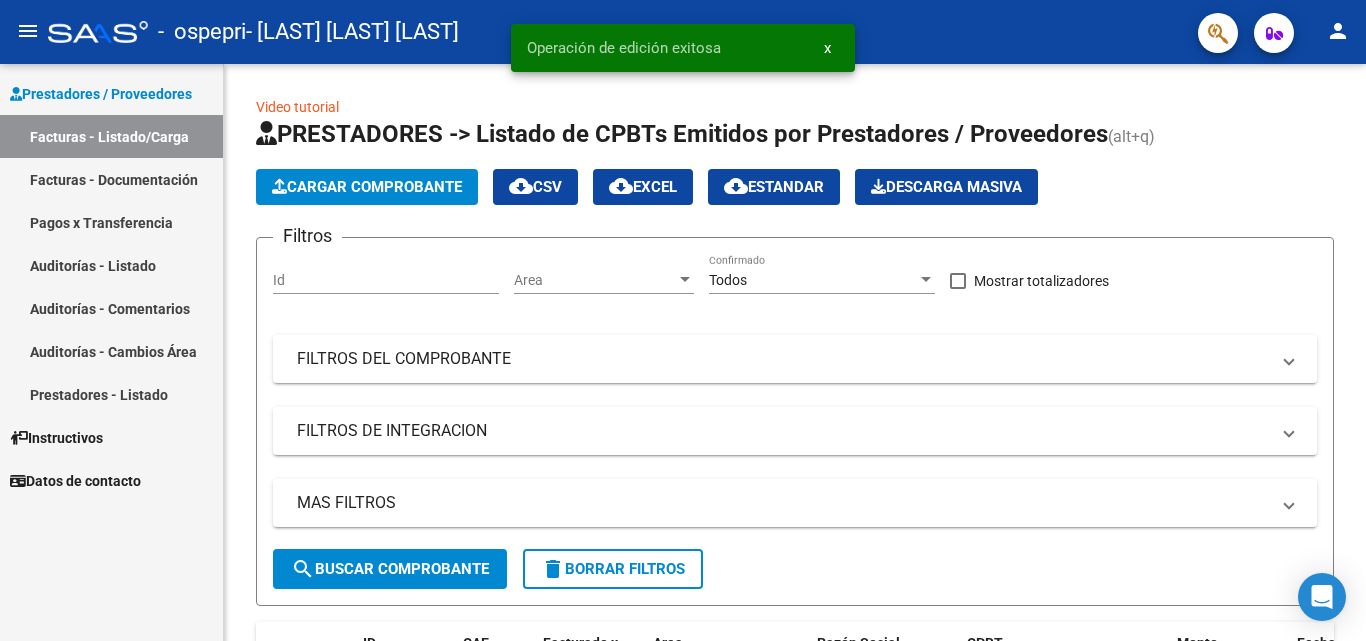 click on "person" 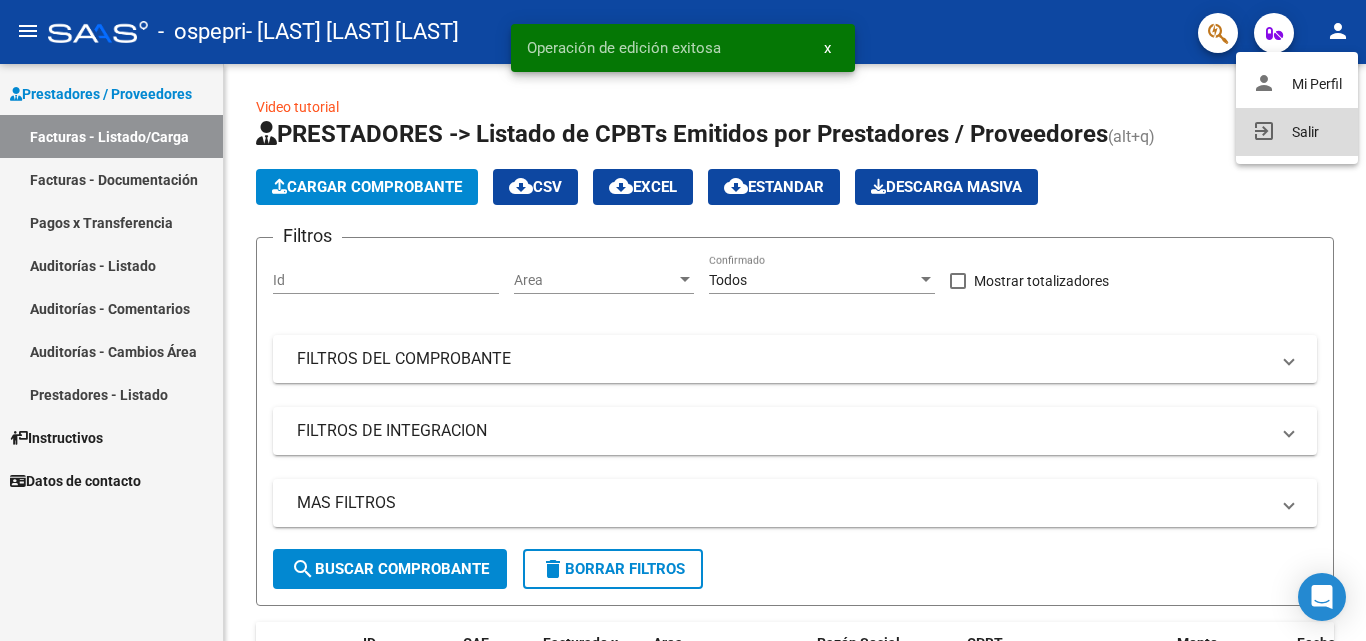 click on "exit_to_app  Salir" at bounding box center (1297, 132) 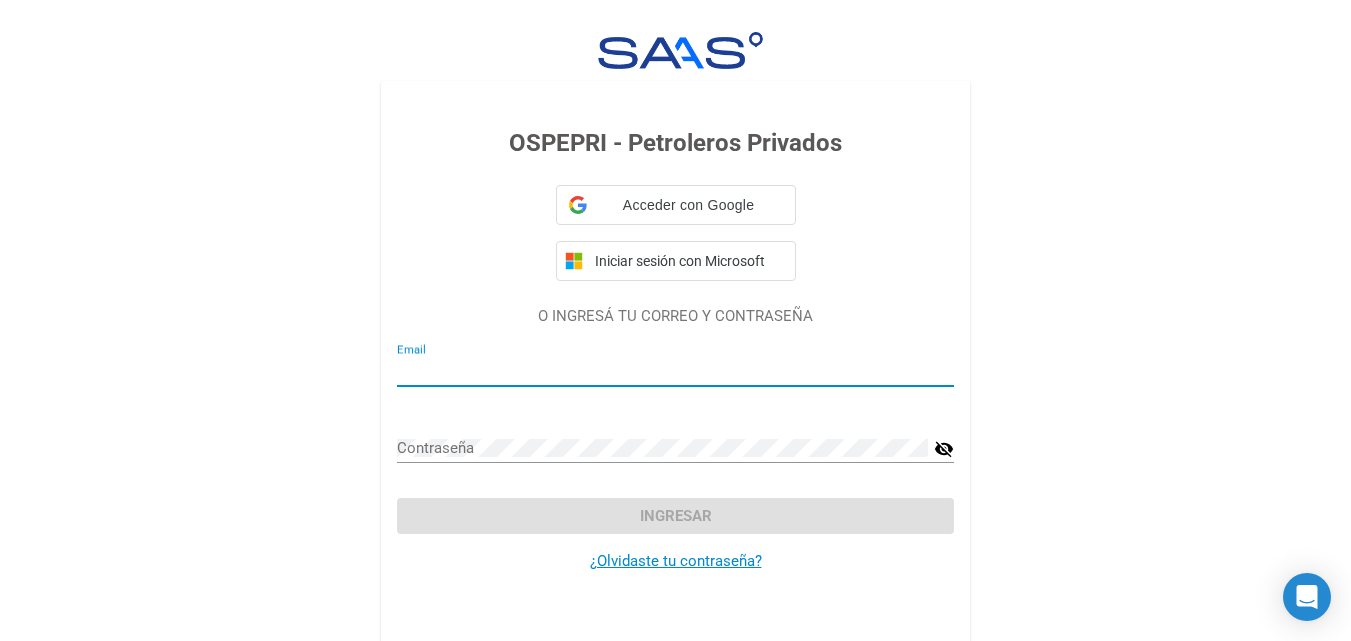 type on "sabrinankh@gmail.com" 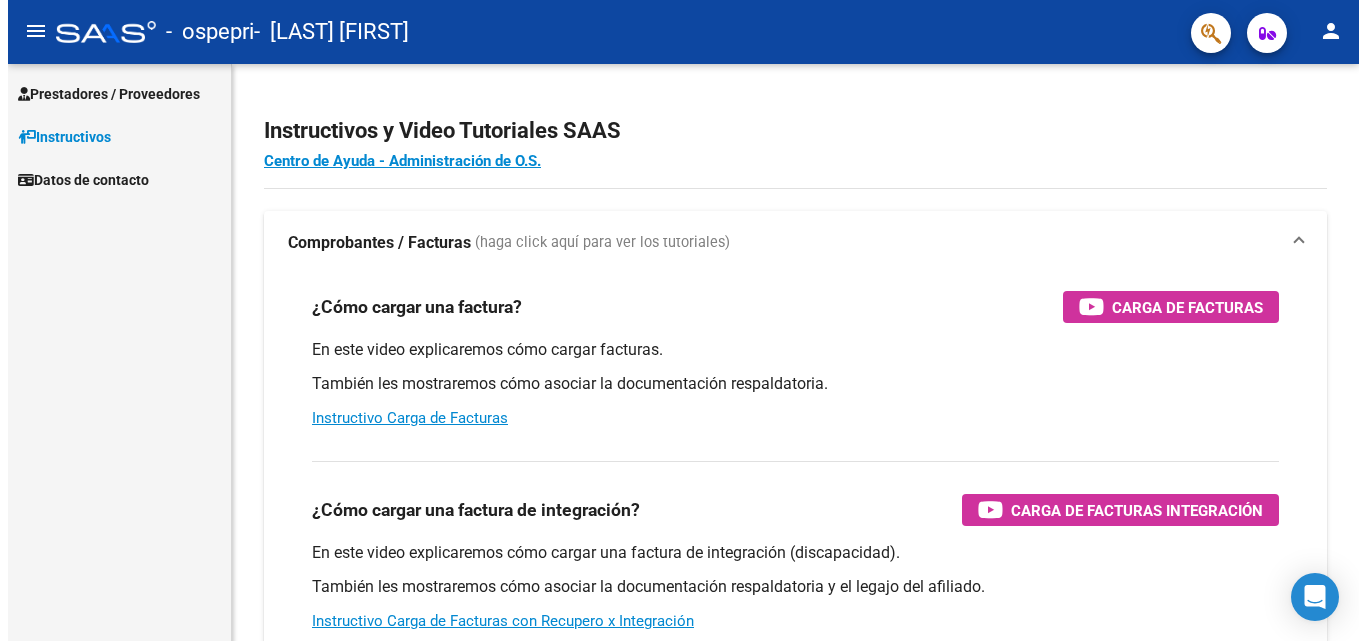scroll, scrollTop: 0, scrollLeft: 0, axis: both 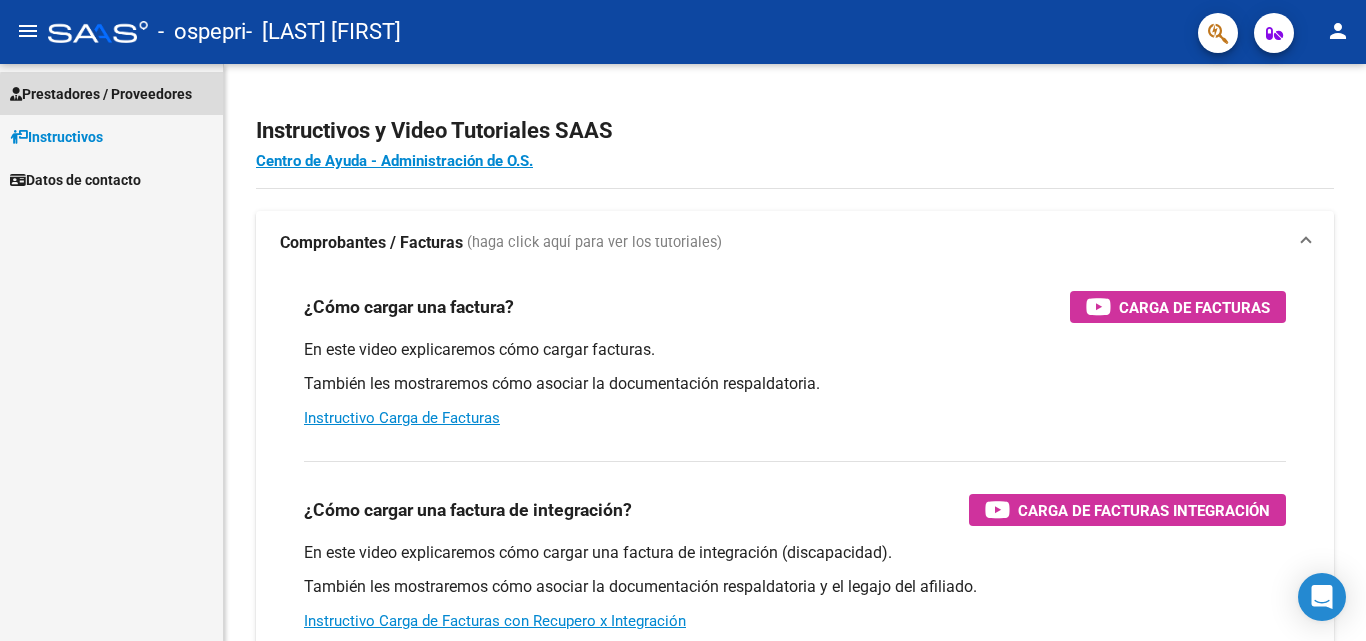 click on "Prestadores / Proveedores" at bounding box center [101, 94] 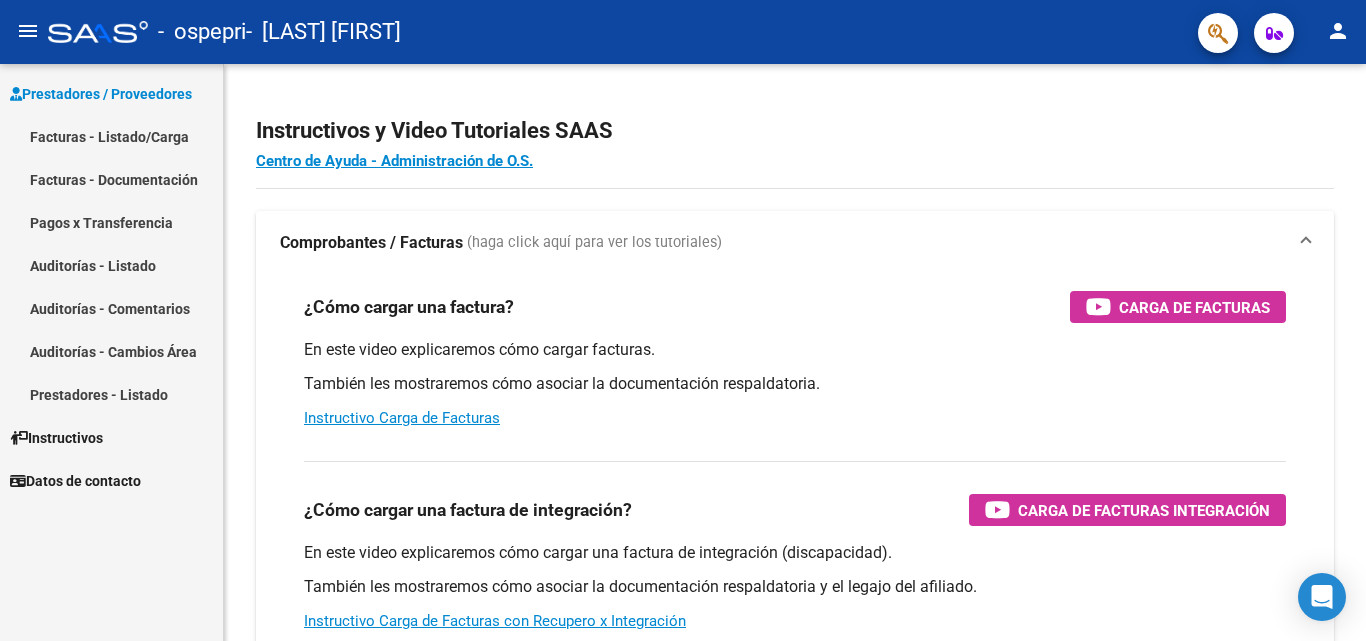 click on "Facturas - Listado/Carga" at bounding box center (111, 136) 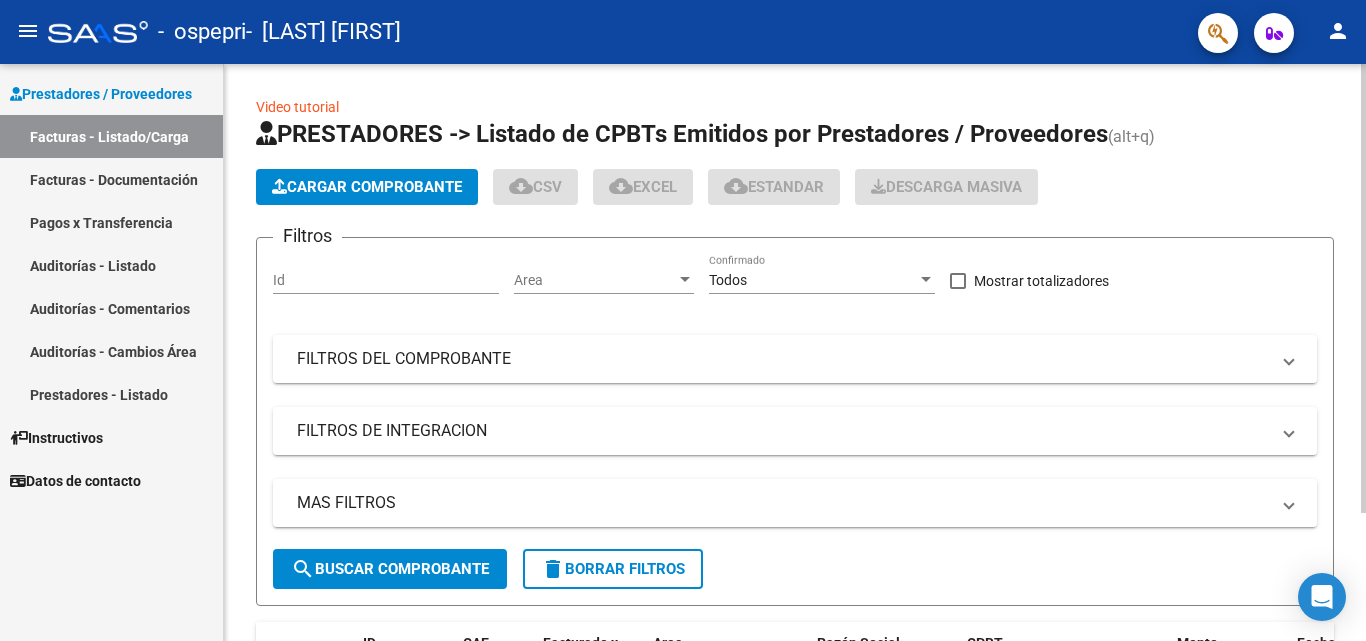 click on "Cargar Comprobante" 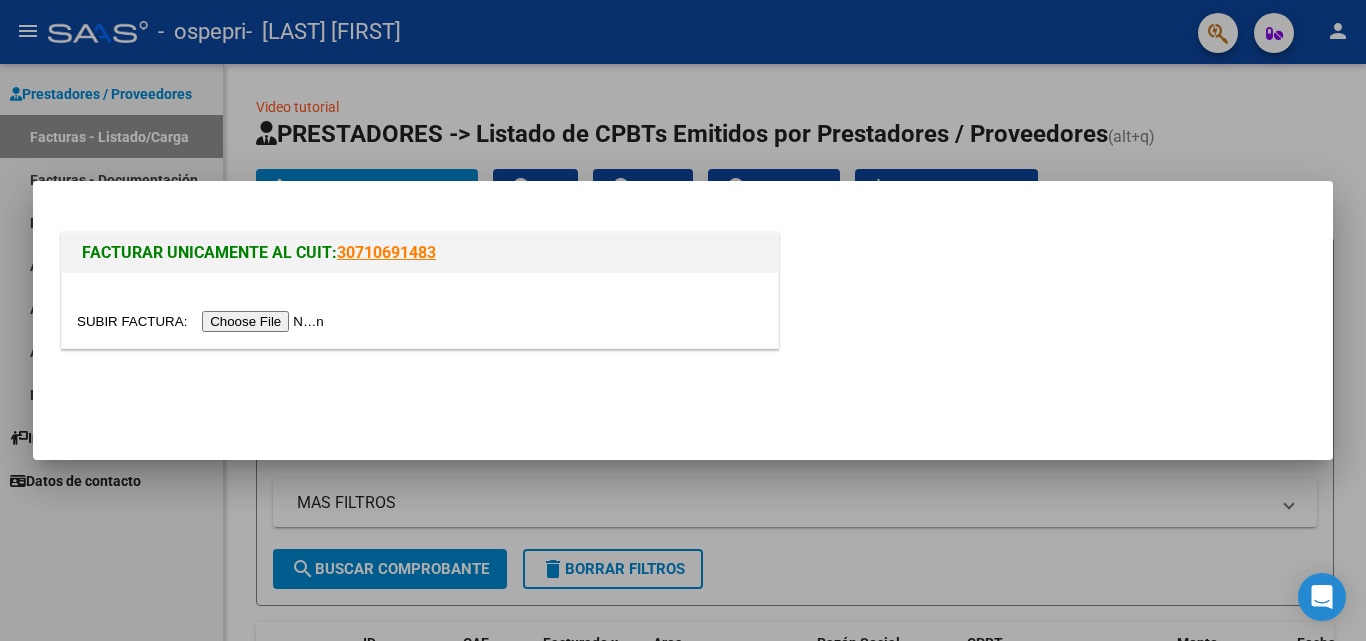 click at bounding box center (203, 321) 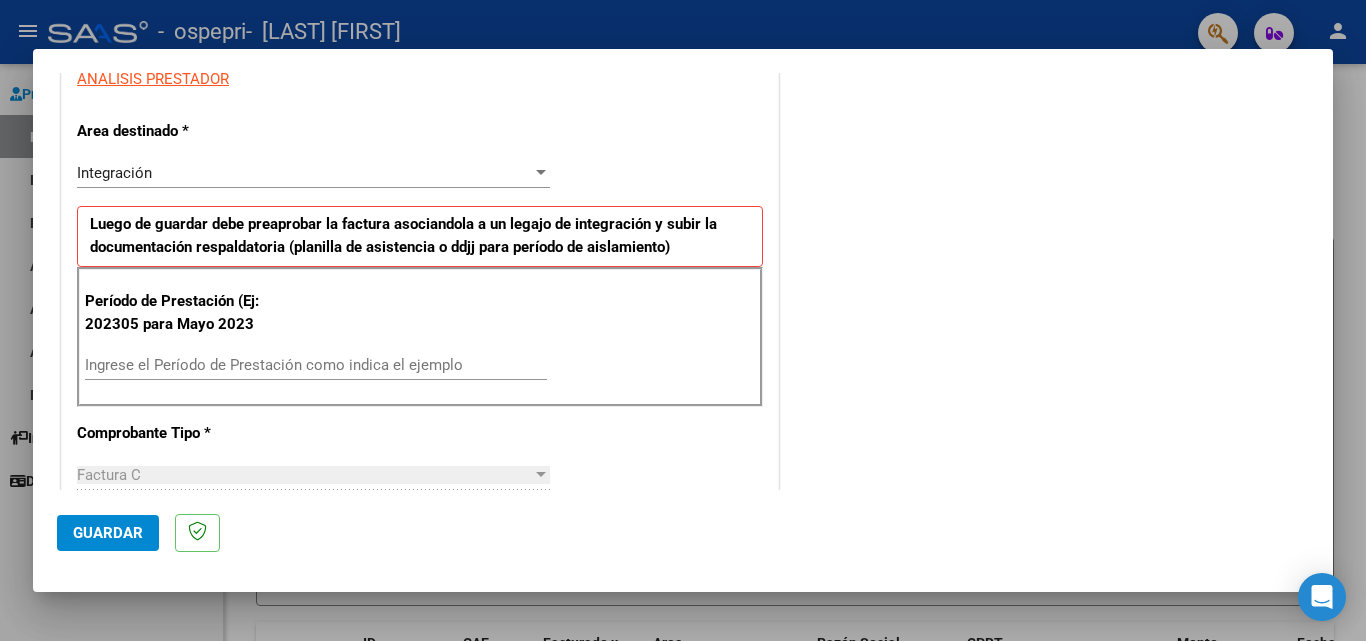 scroll, scrollTop: 400, scrollLeft: 0, axis: vertical 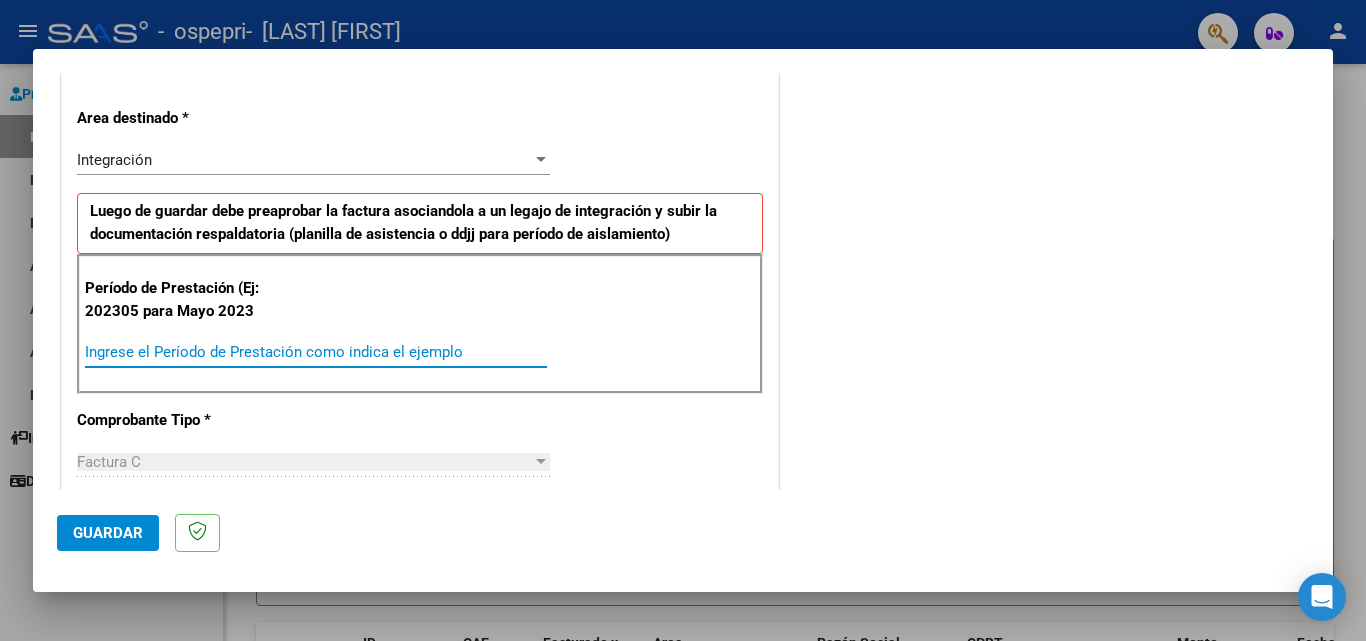click on "Ingrese el Período de Prestación como indica el ejemplo" at bounding box center [316, 352] 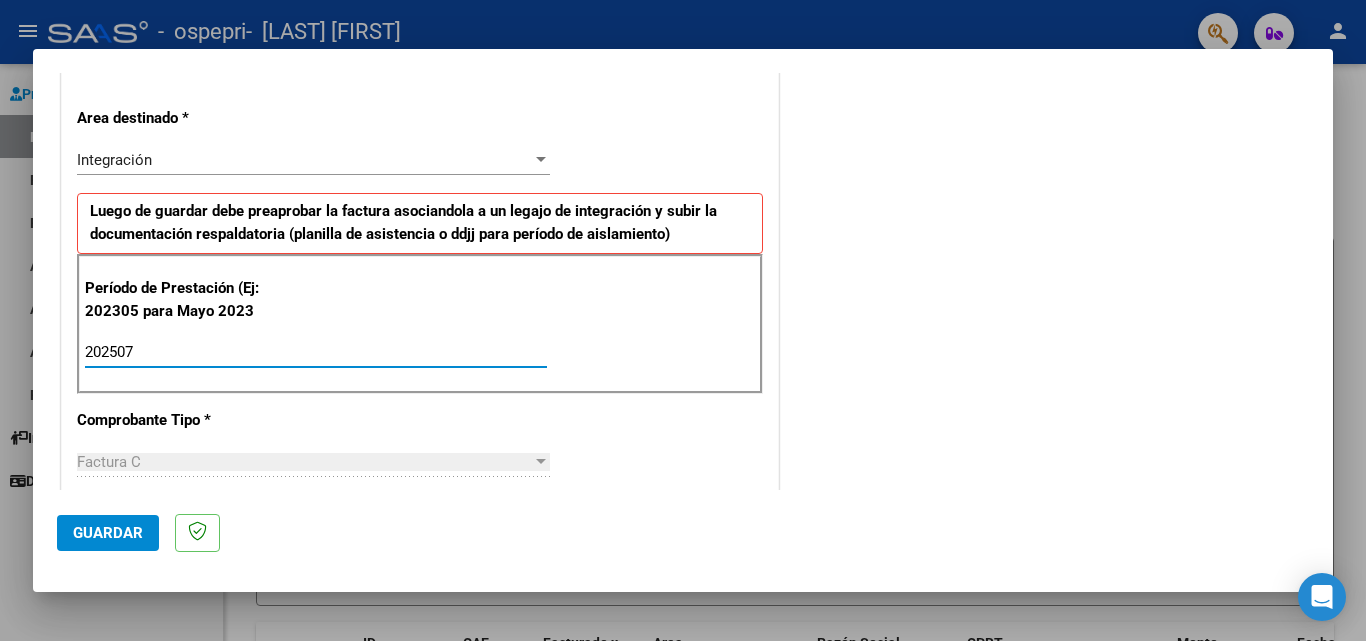type on "202507" 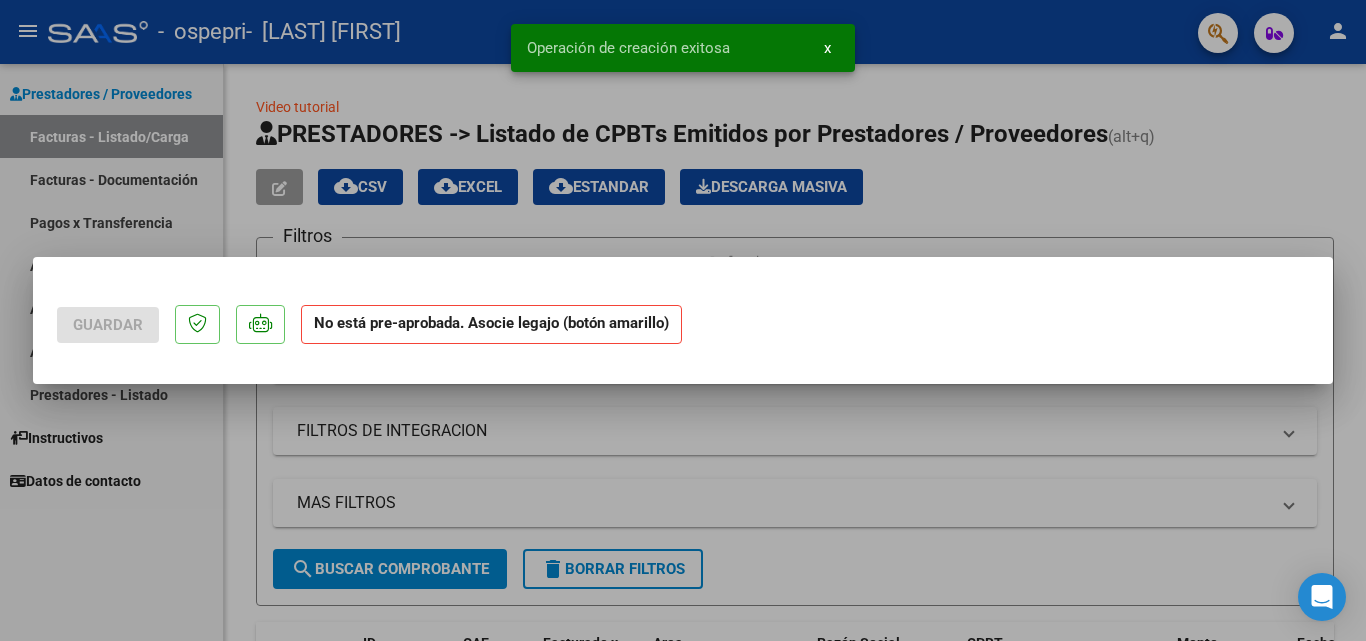 scroll, scrollTop: 0, scrollLeft: 0, axis: both 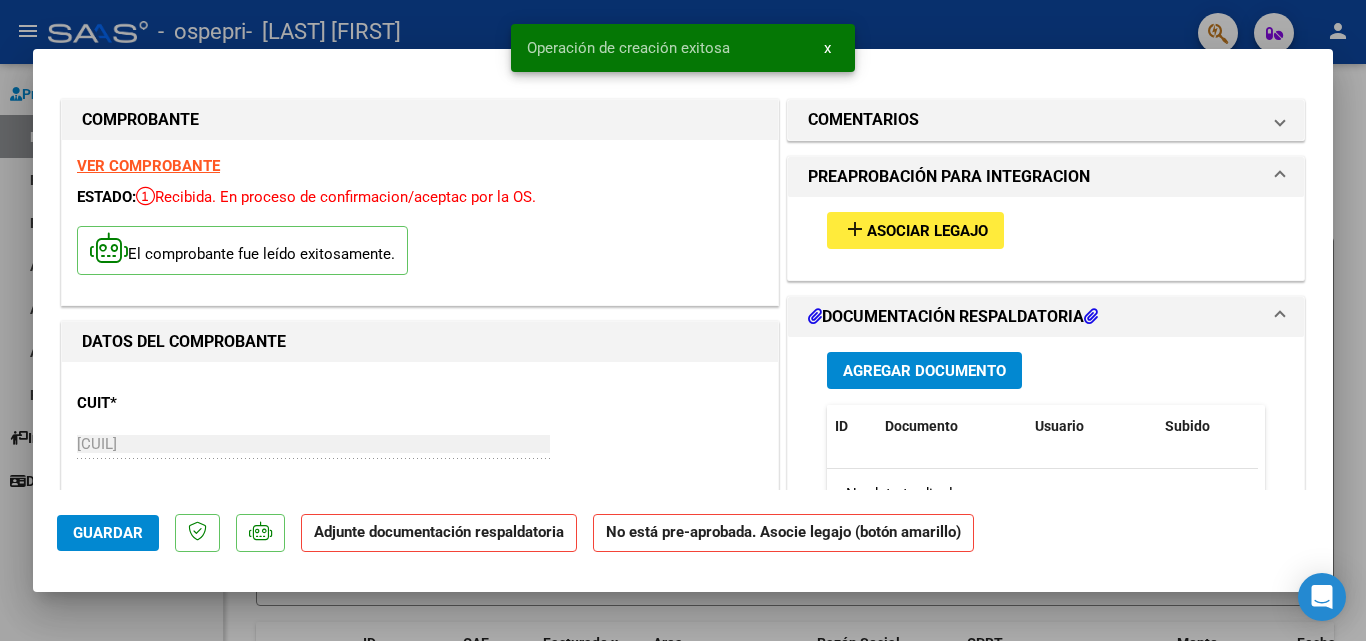 click on "Asociar Legajo" at bounding box center [927, 231] 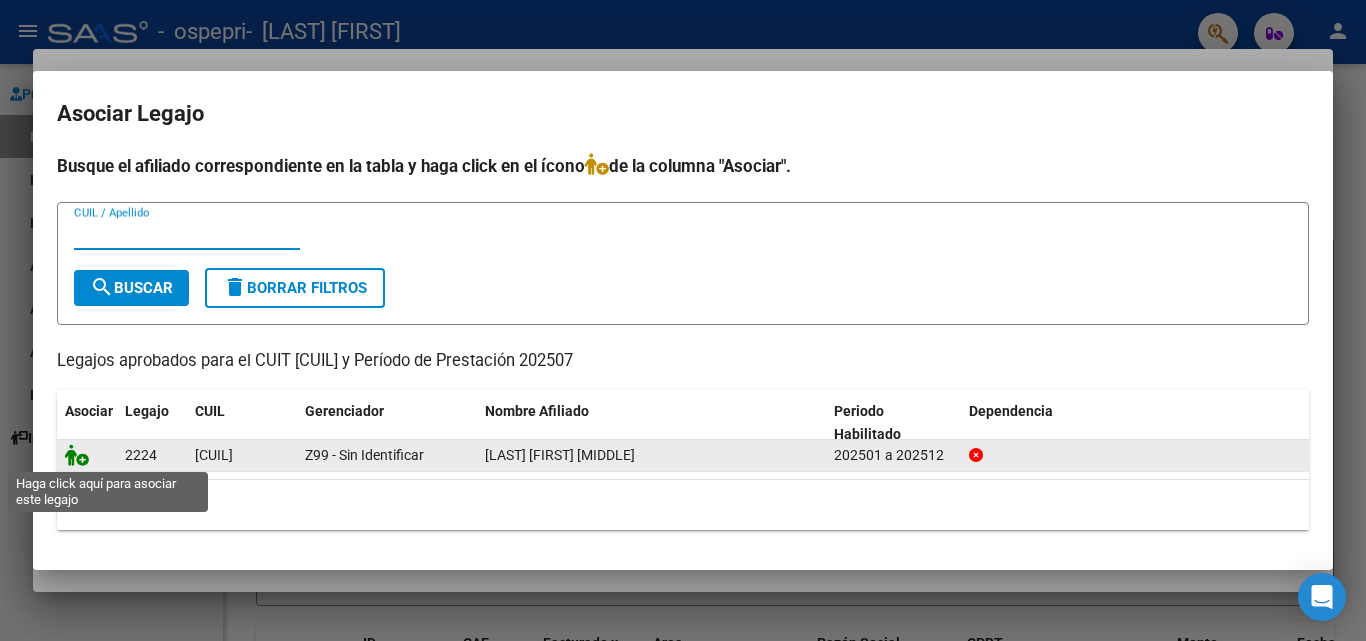 click 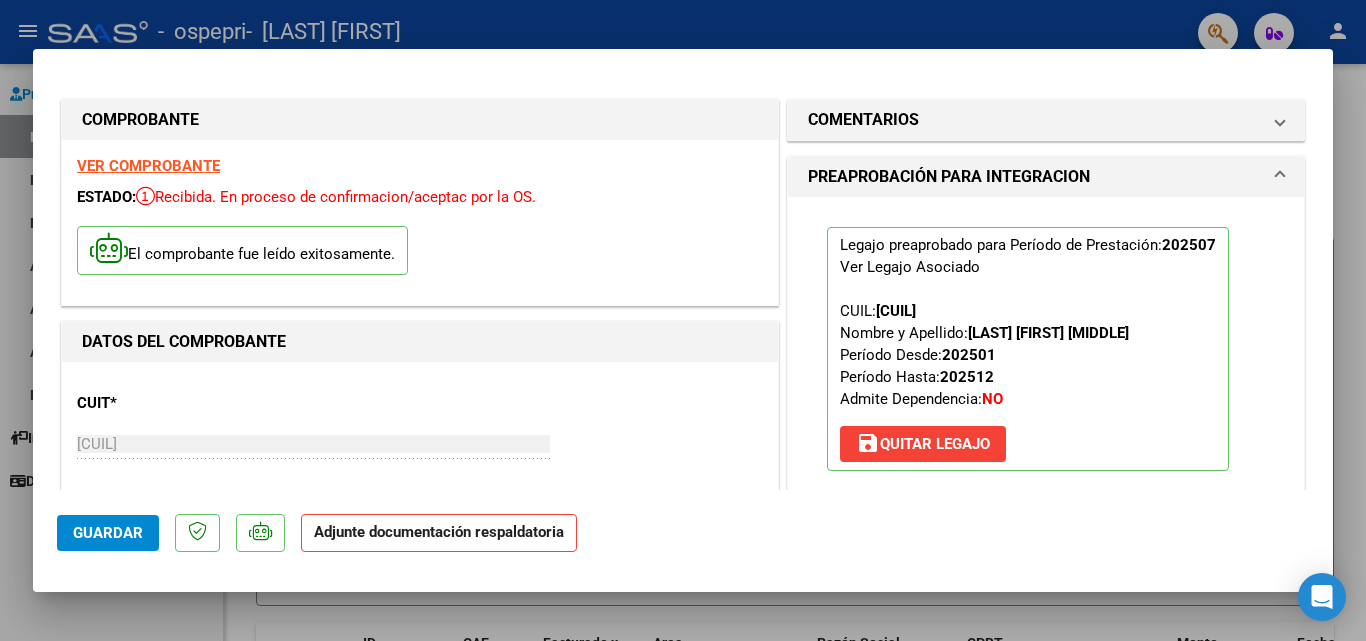 scroll, scrollTop: 300, scrollLeft: 0, axis: vertical 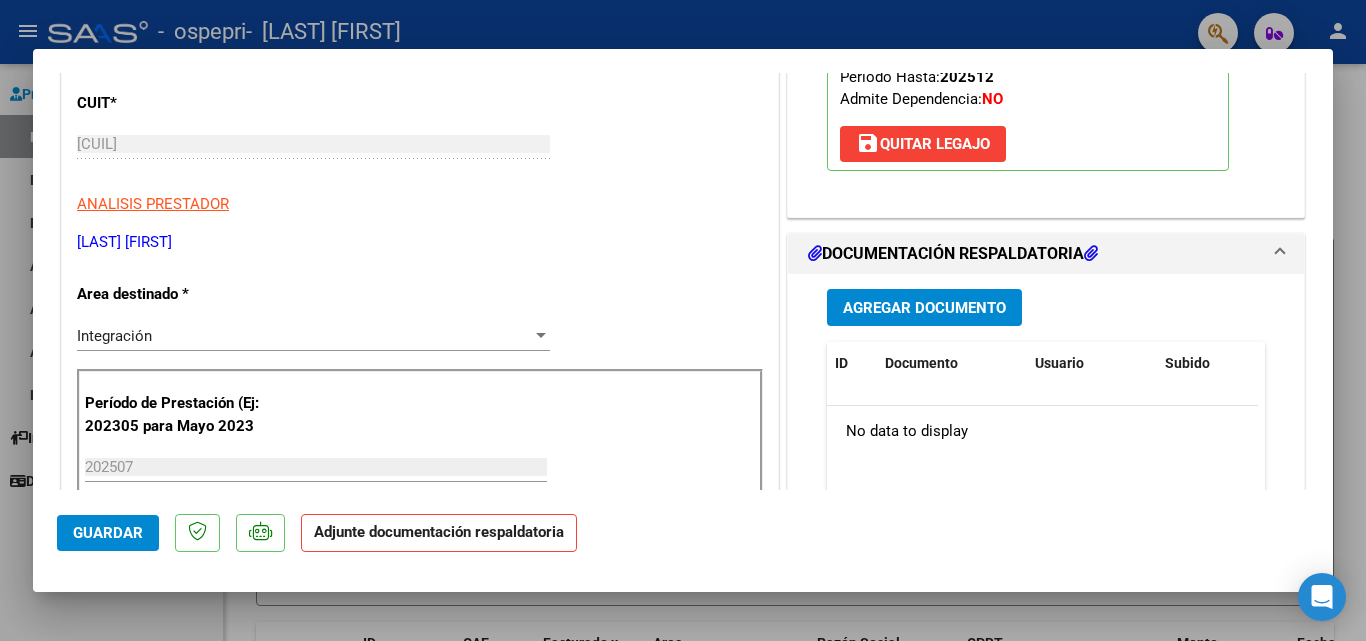 click on "Agregar Documento" at bounding box center (924, 308) 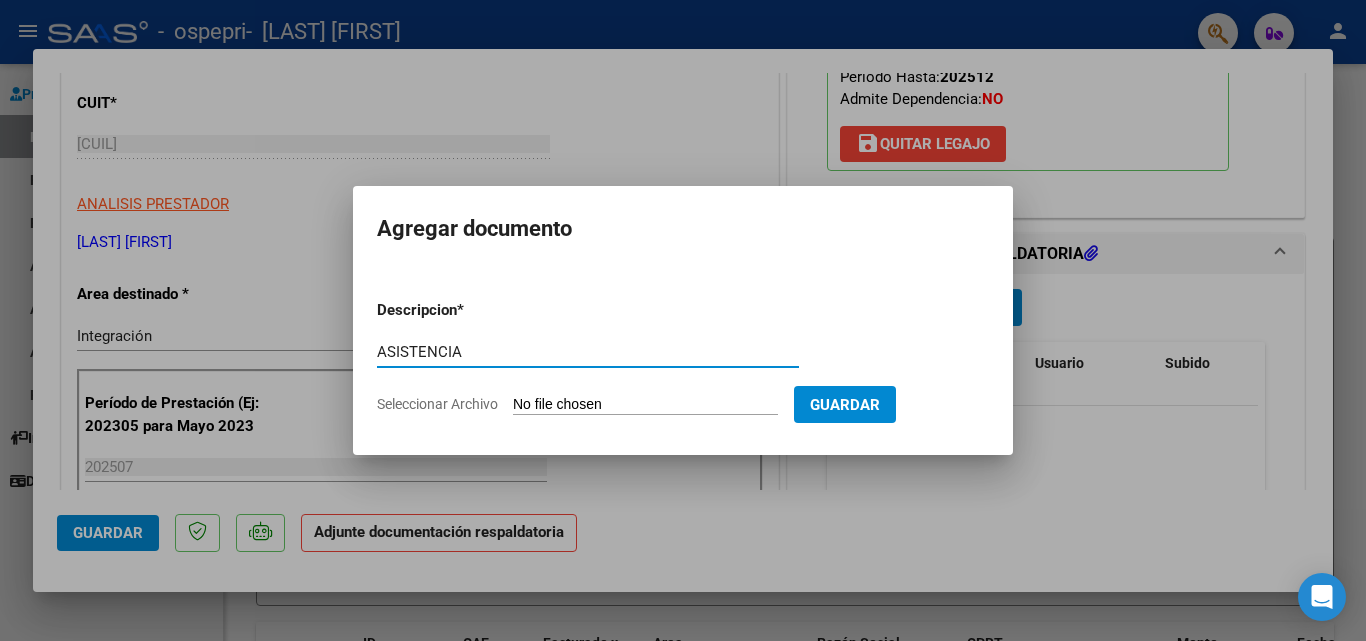 type on "ASISTENCIA" 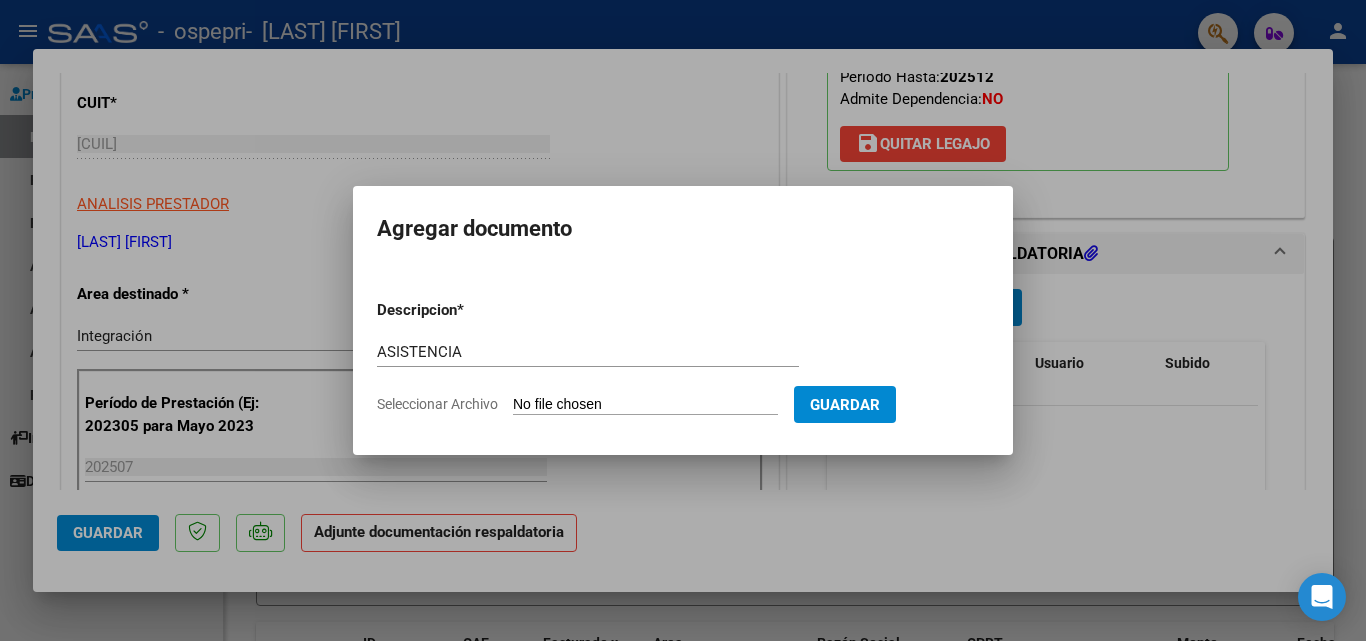 type on "C:\fakepath\[LAST] kine [MONTH].pdf" 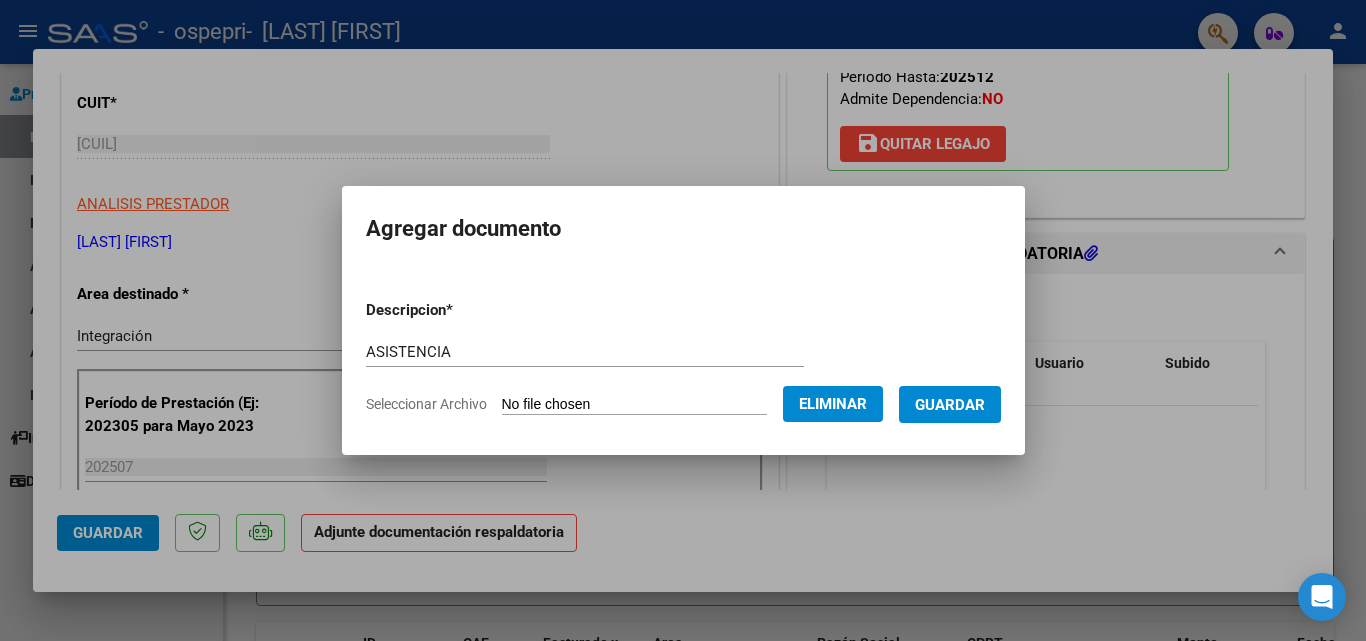 click on "Guardar" at bounding box center (950, 405) 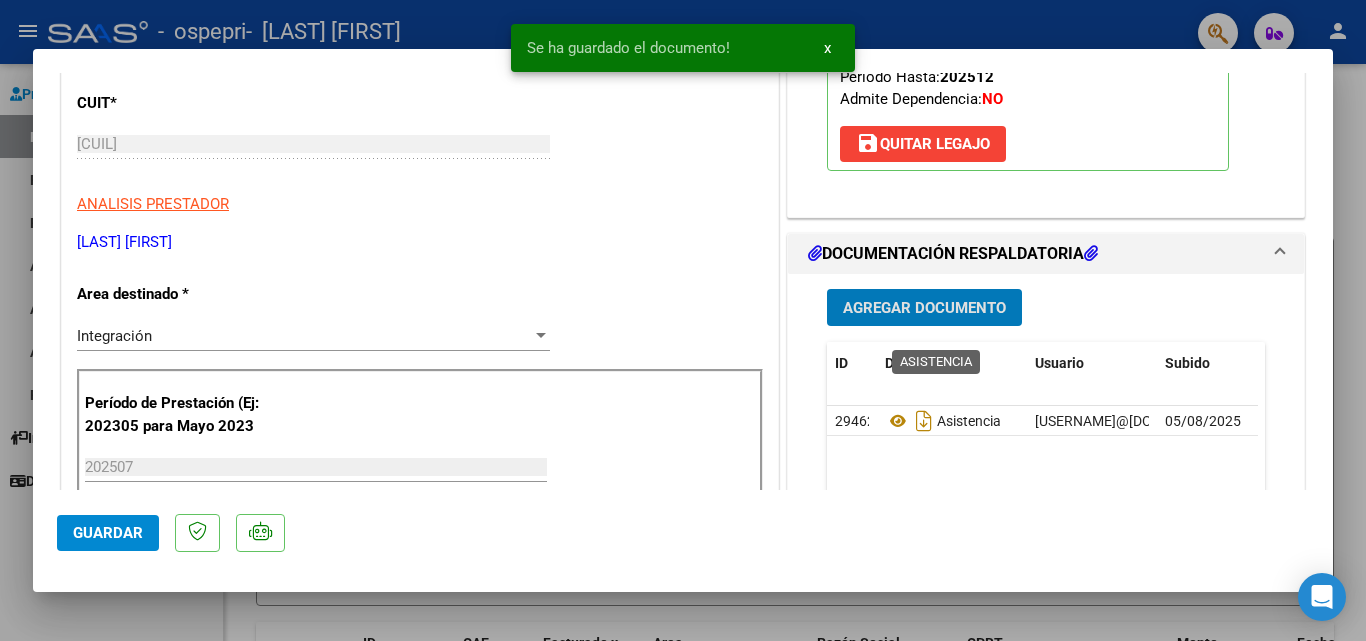 scroll, scrollTop: 500, scrollLeft: 0, axis: vertical 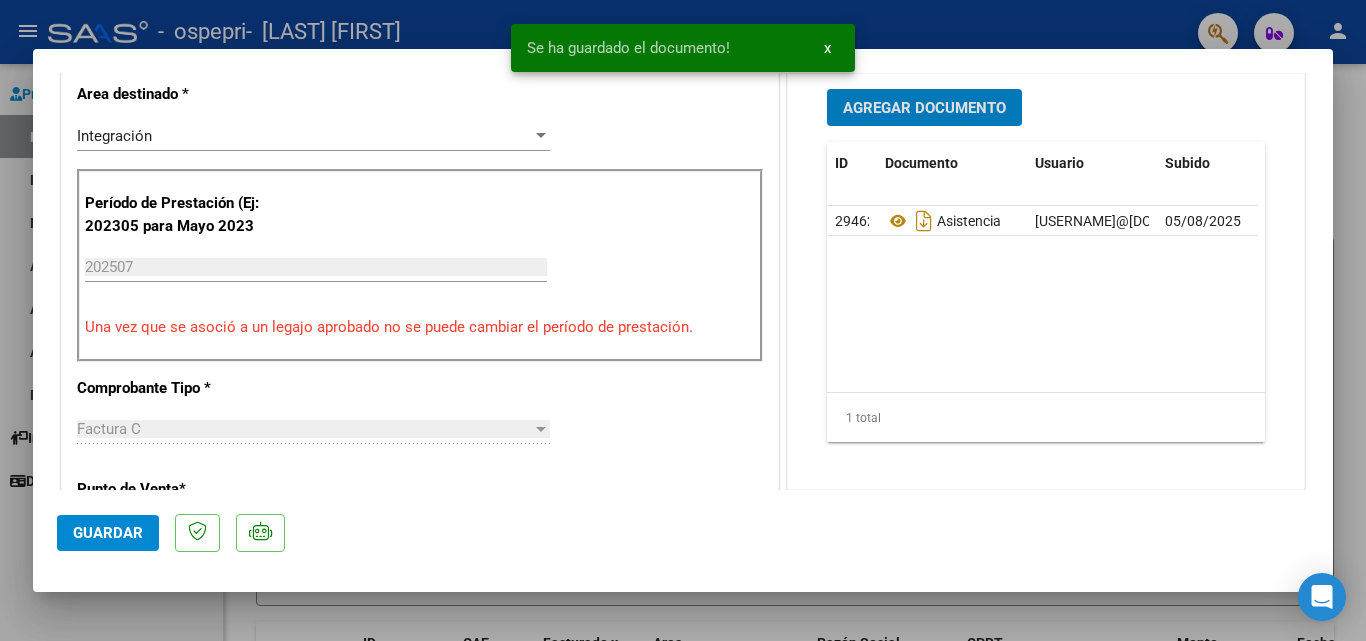 click on "Guardar" 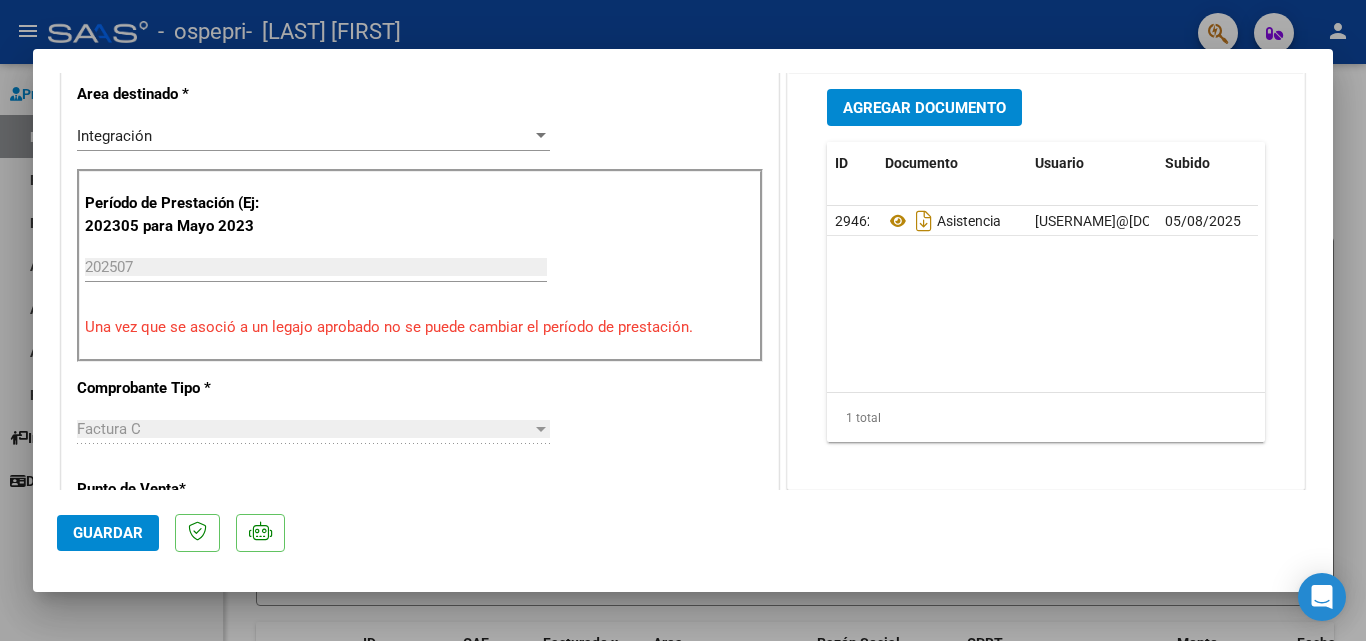 scroll, scrollTop: 800, scrollLeft: 0, axis: vertical 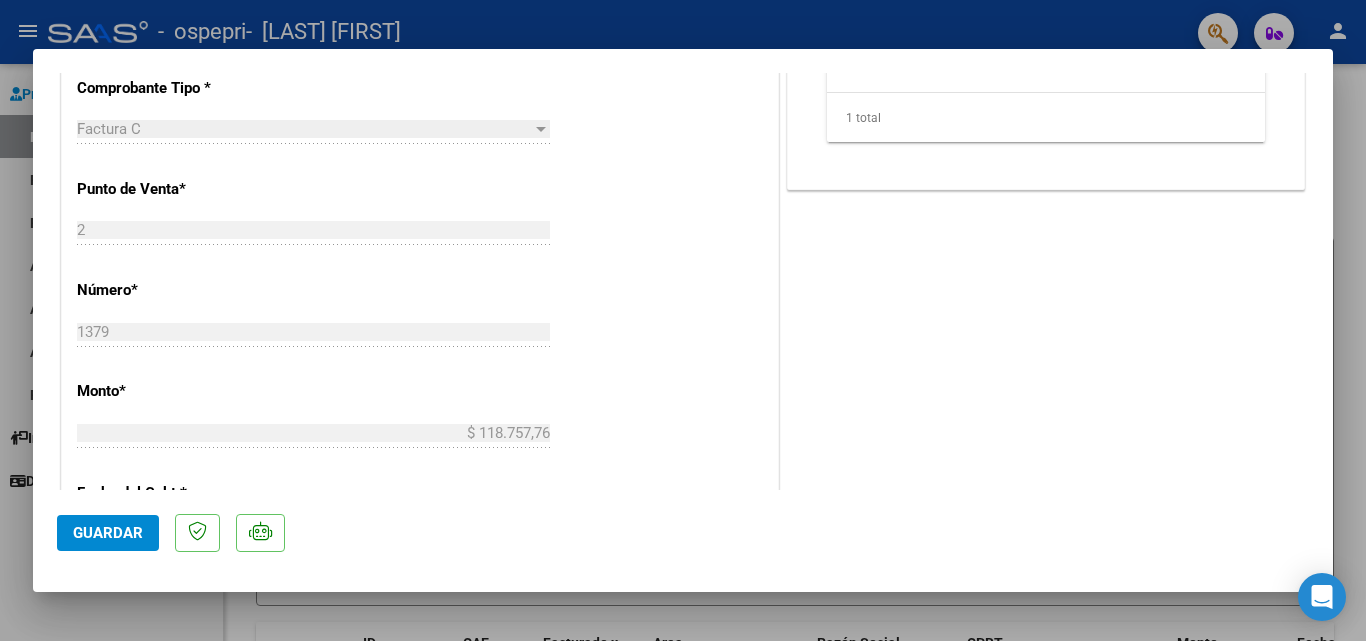 click on "Guardar" 